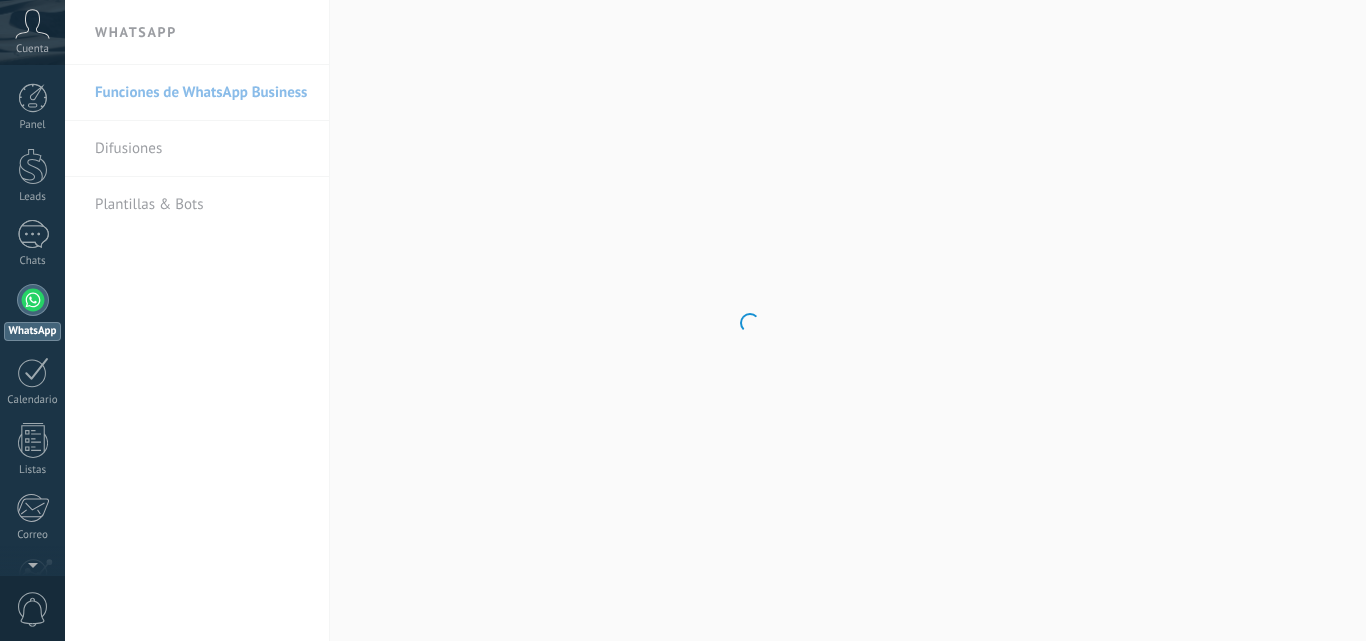 scroll, scrollTop: 0, scrollLeft: 0, axis: both 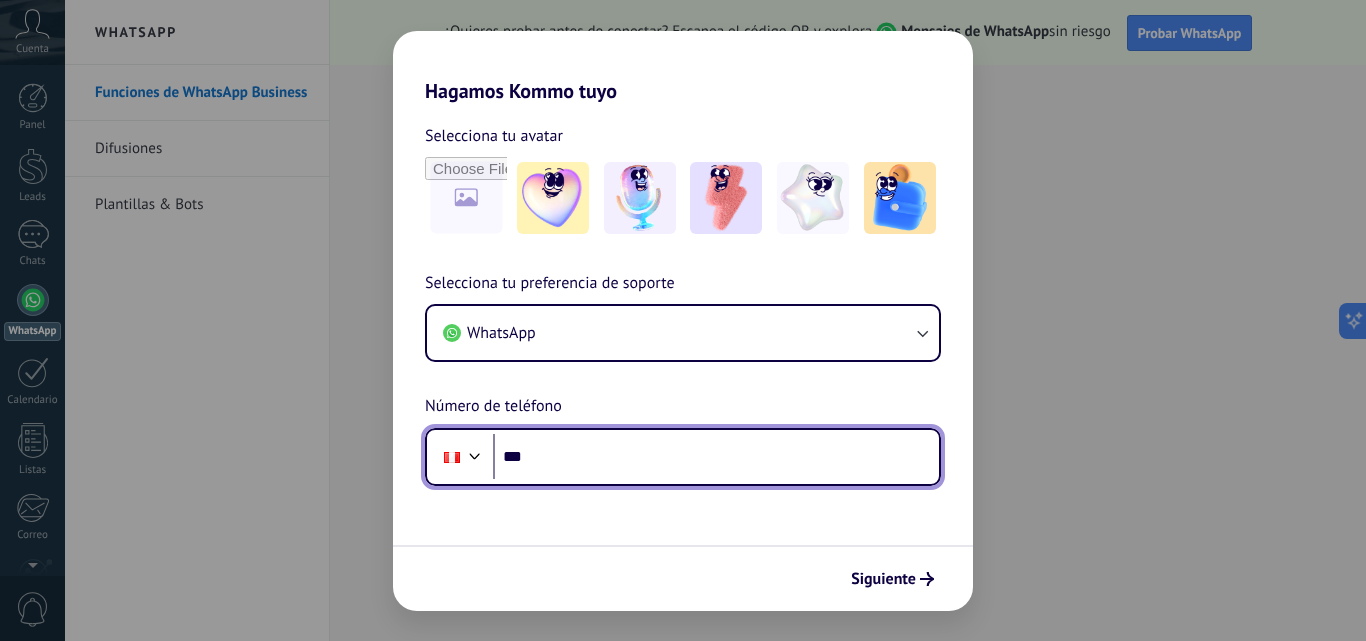 click on "***" at bounding box center [716, 457] 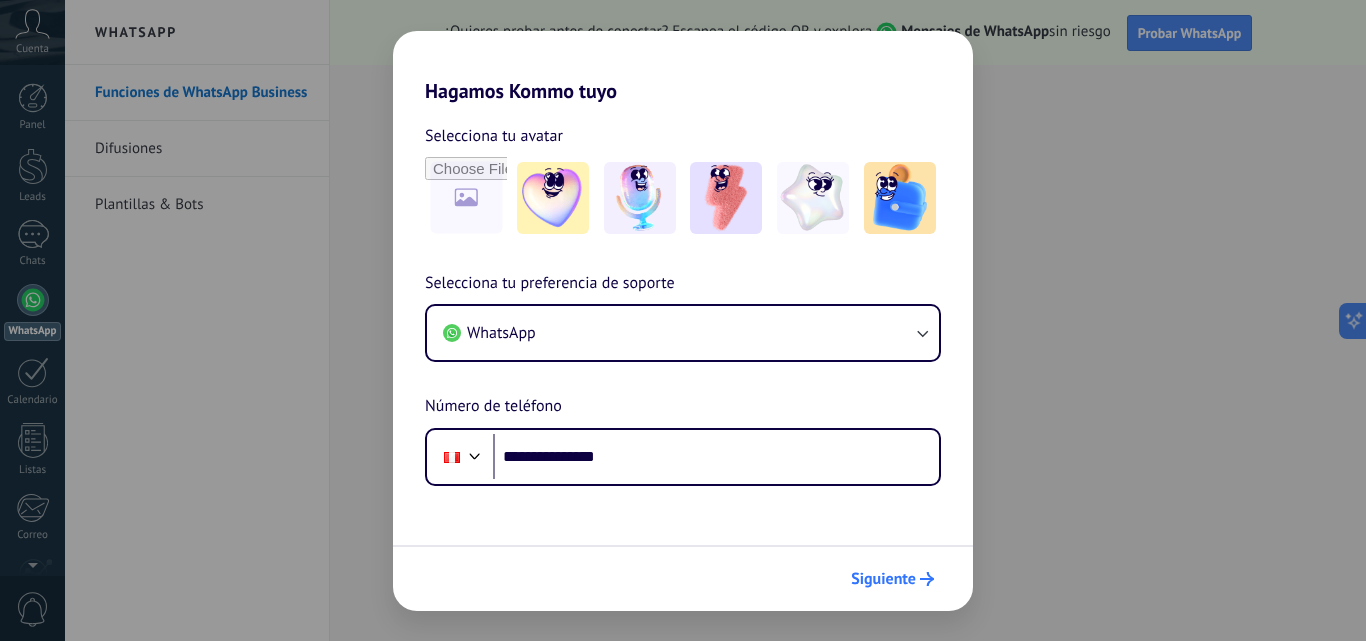 click on "Siguiente" at bounding box center [883, 579] 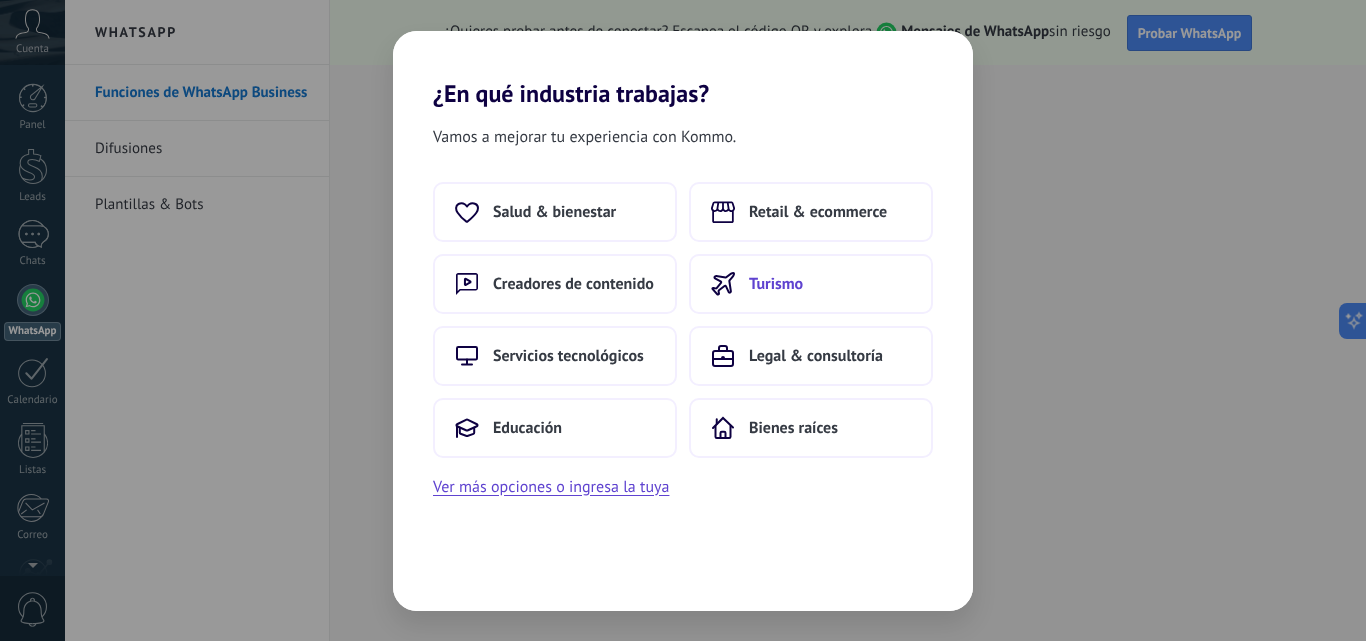 click on "Turismo" at bounding box center (554, 212) 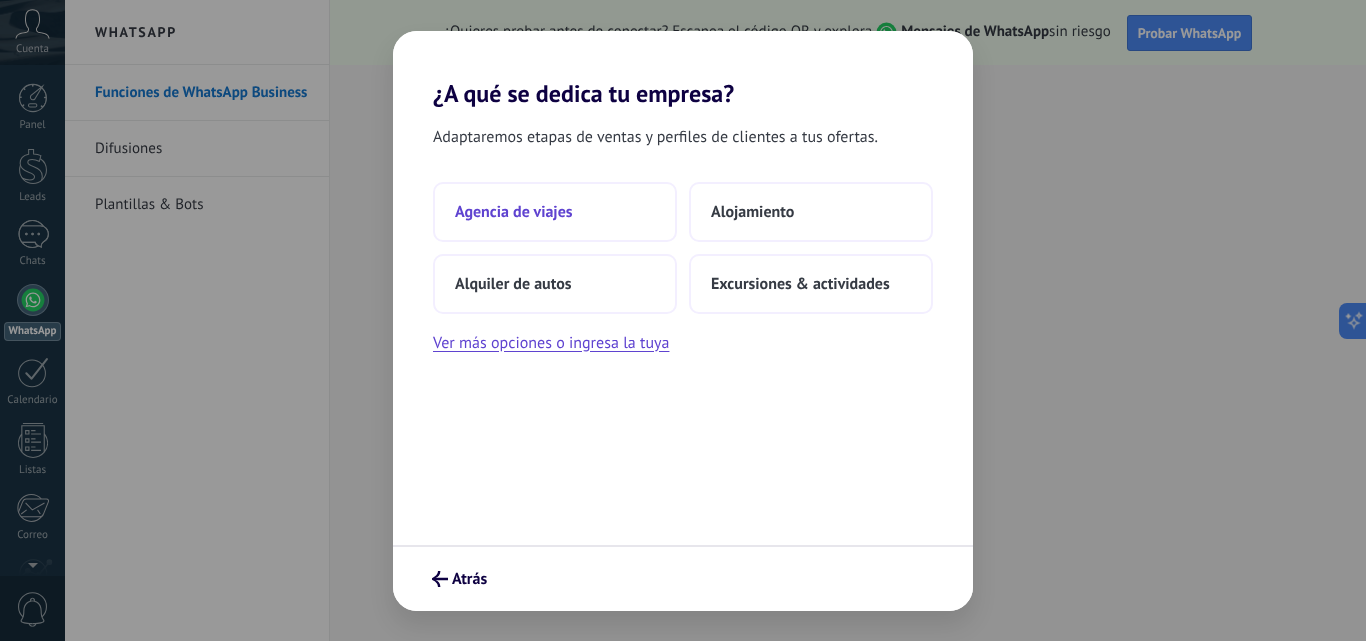 click on "Agencia de viajes" at bounding box center (555, 212) 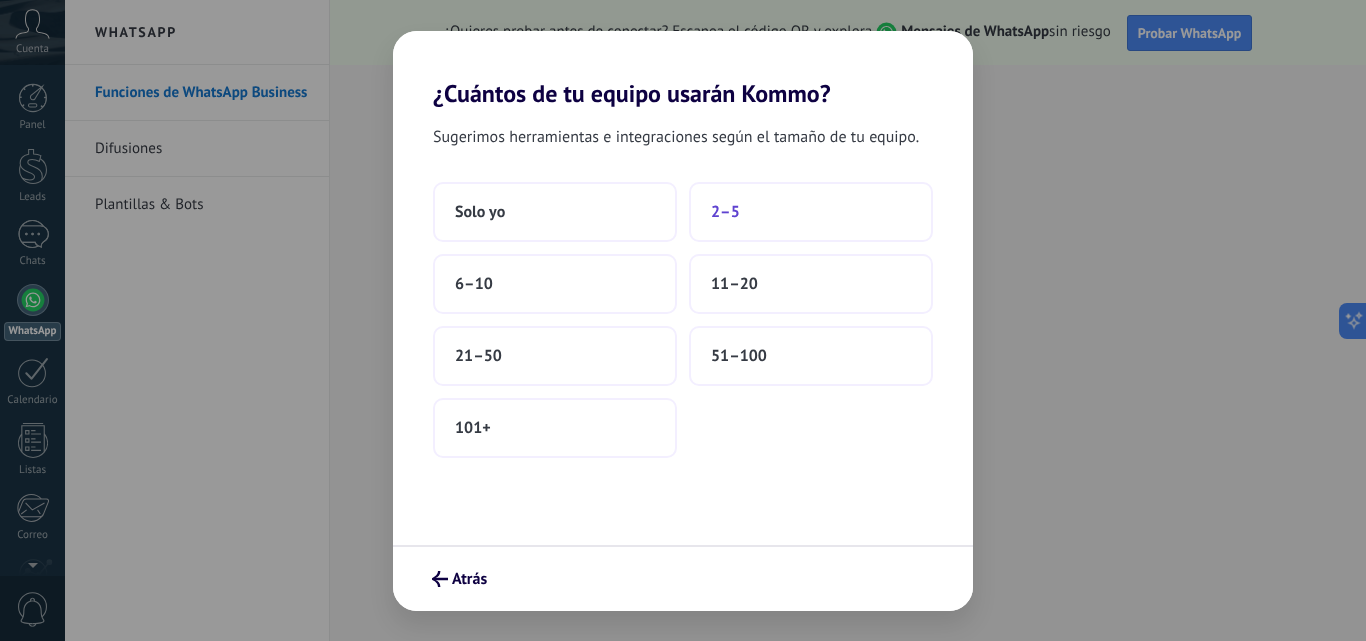 click on "2–5" at bounding box center (480, 212) 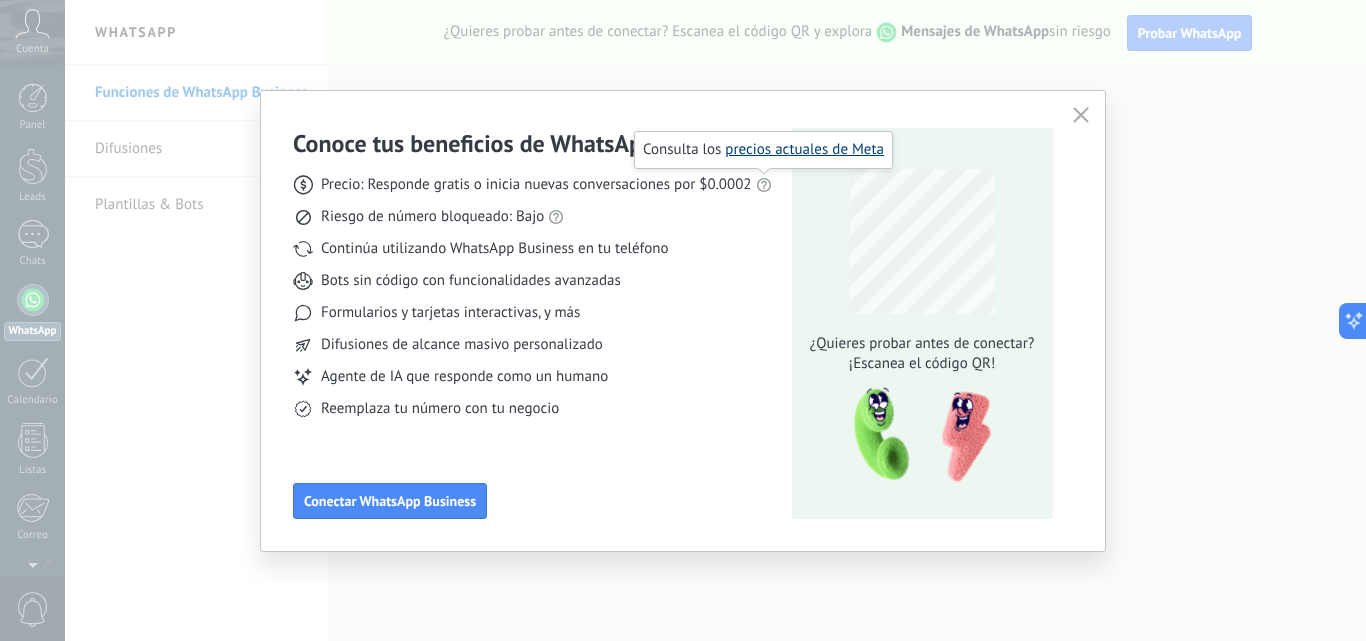 click on "precios actuales de Meta" at bounding box center (804, 149) 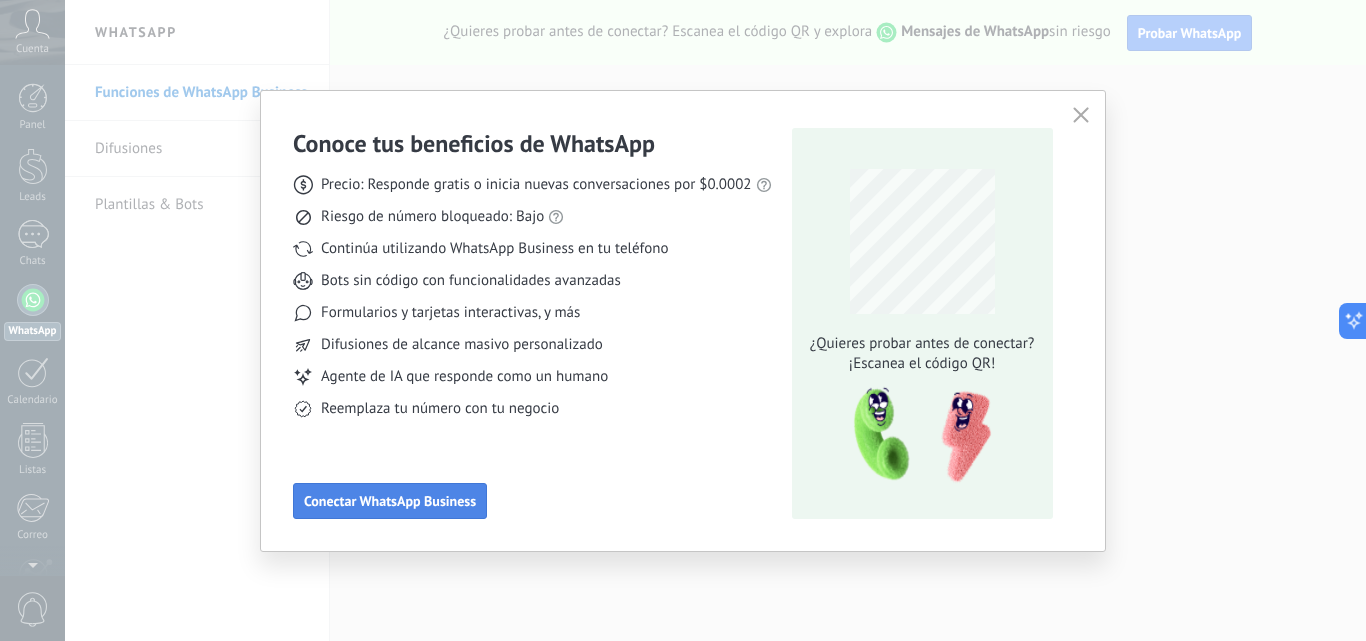click on "Conectar WhatsApp Business" at bounding box center [390, 501] 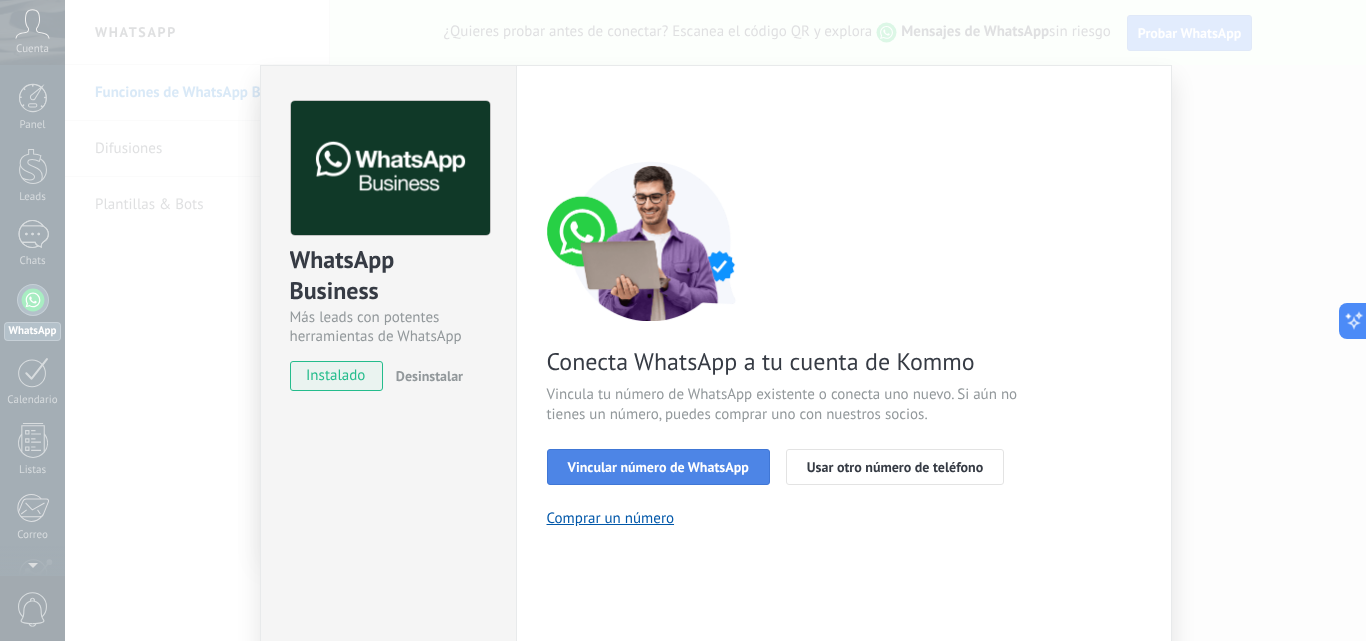 click on "Vincular número de WhatsApp" at bounding box center [658, 467] 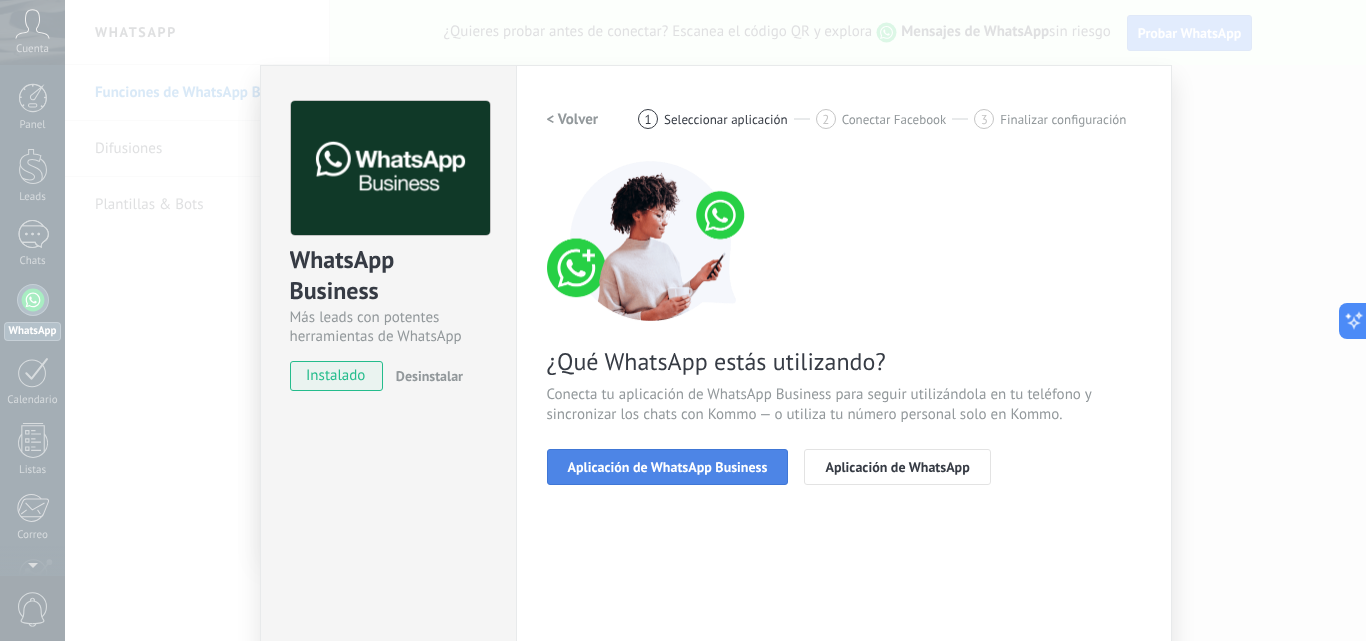 click on "Aplicación de WhatsApp Business" at bounding box center [668, 467] 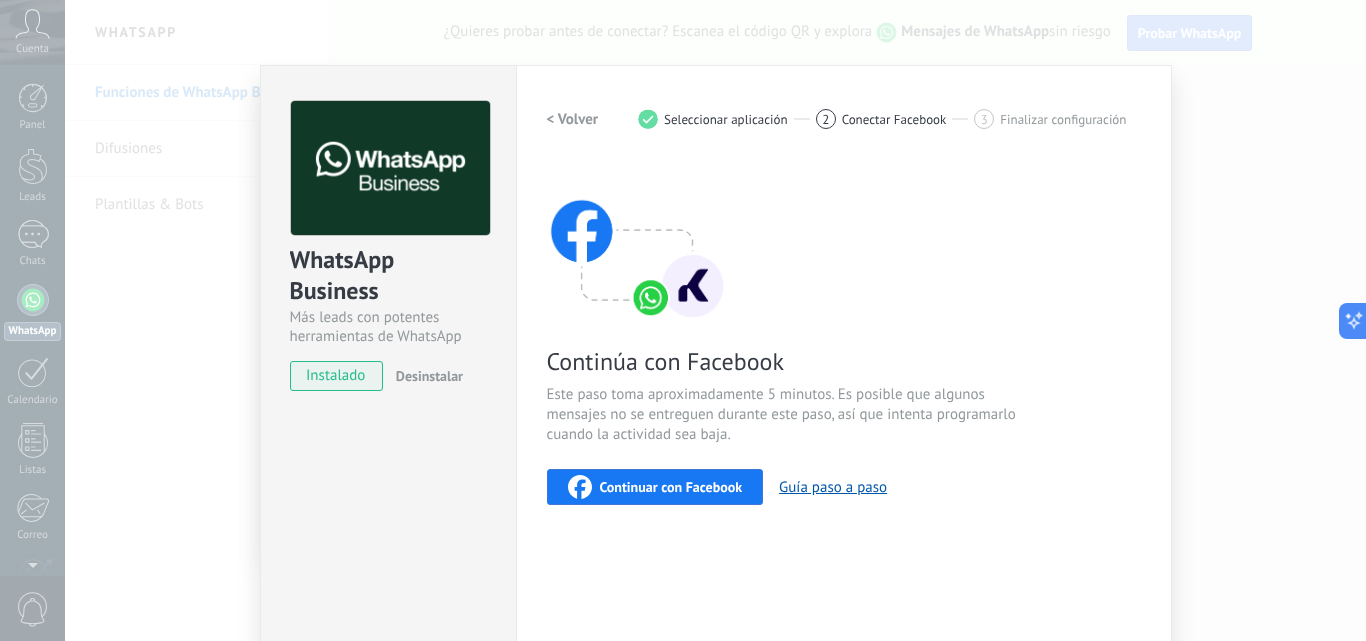 click on "Continuar con Facebook" at bounding box center (671, 487) 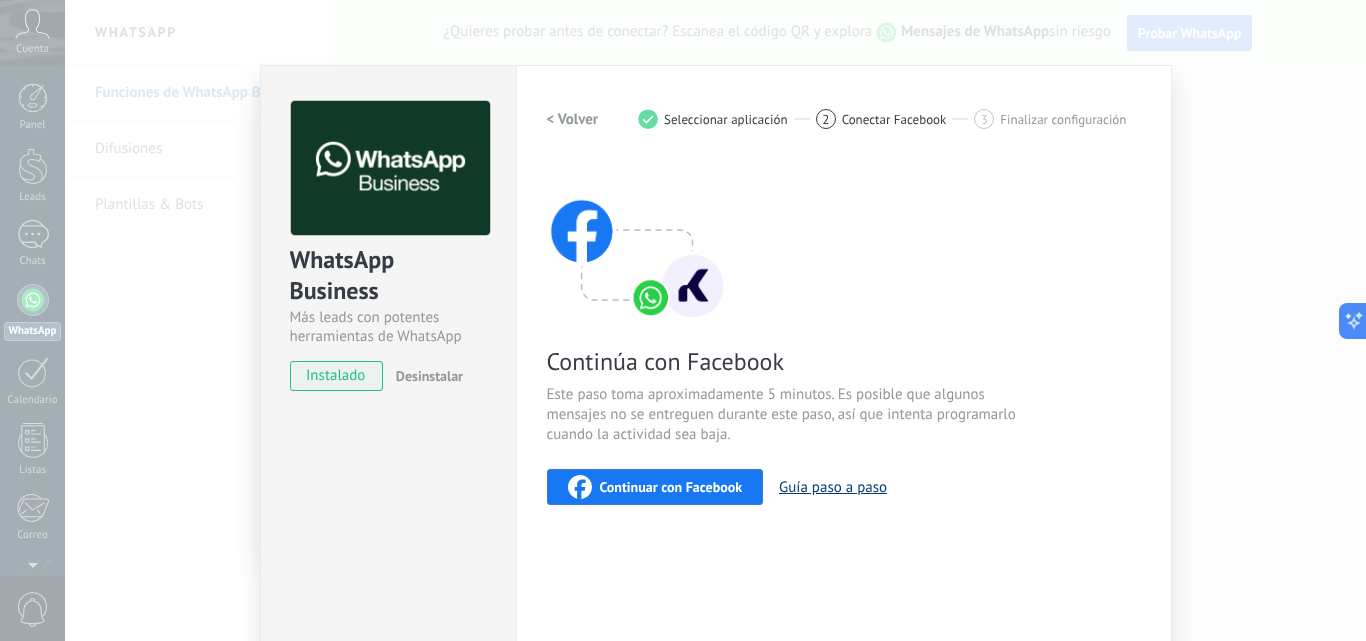 click on "Guía paso a paso" at bounding box center [833, 487] 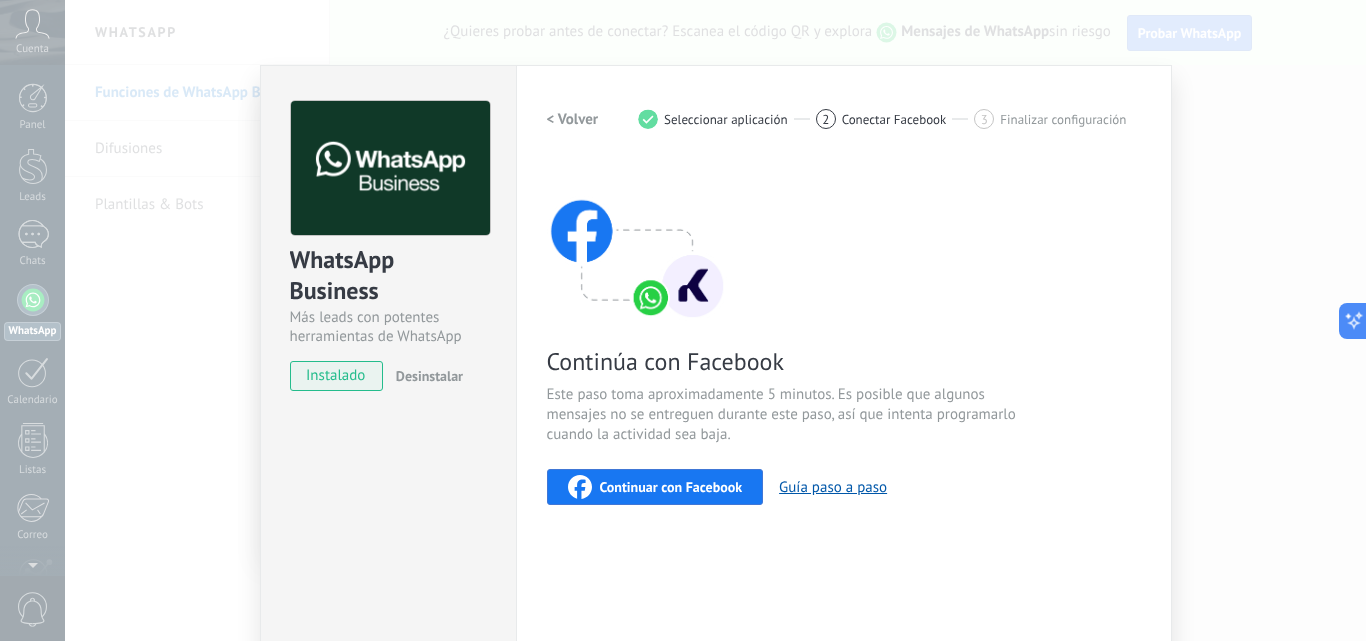 click on "Continuar con Facebook" at bounding box center [671, 487] 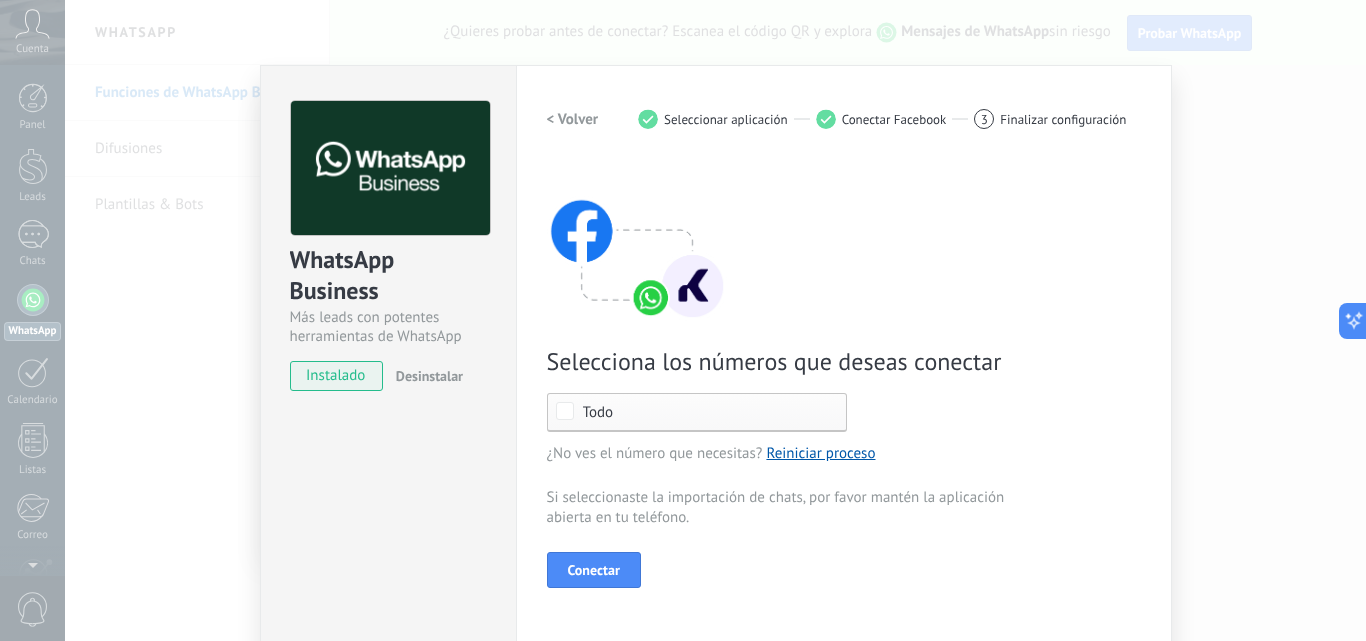 click on "Todo" at bounding box center [702, 412] 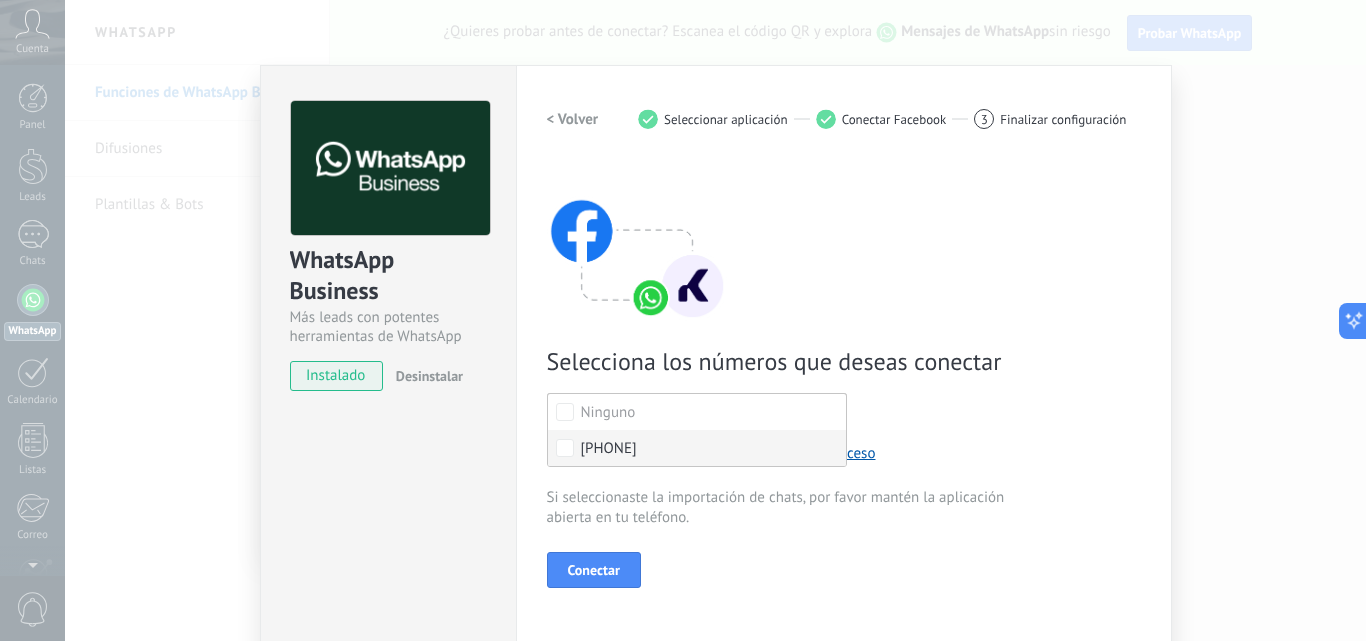 click on "[PHONE]" at bounding box center (608, 413) 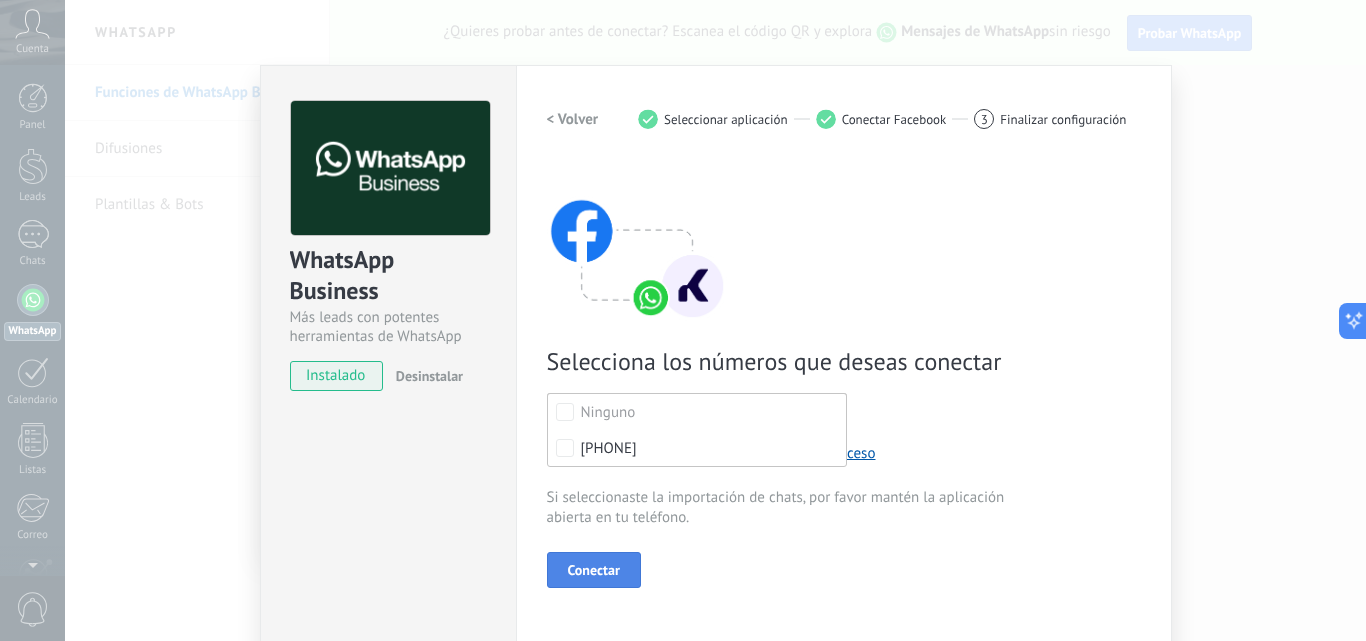 click on "Conectar" at bounding box center [594, 570] 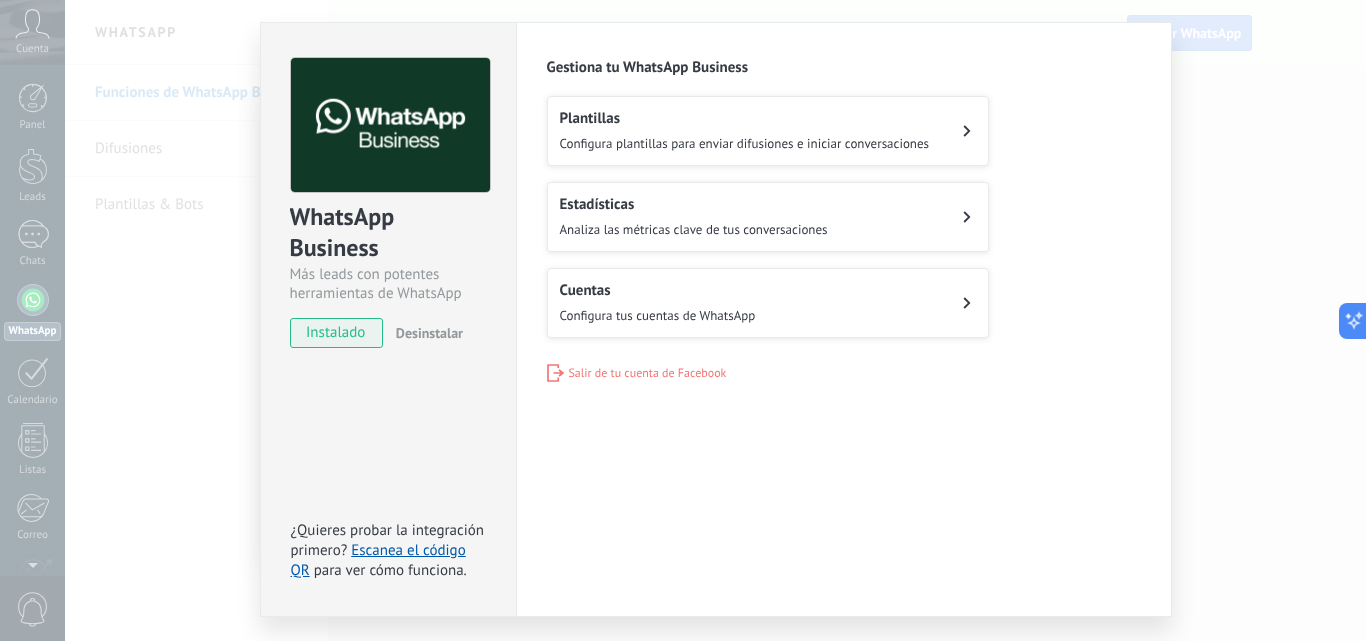 scroll, scrollTop: 0, scrollLeft: 0, axis: both 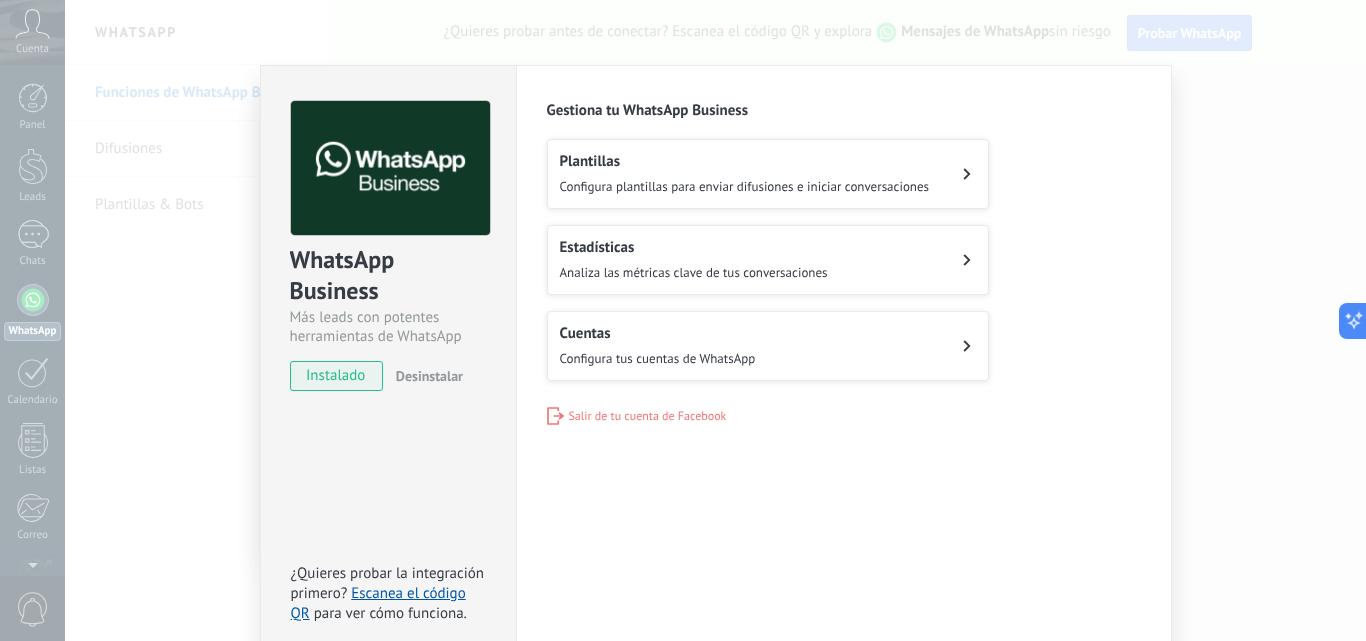click on "Plantillas Configura plantillas para enviar difusiones e iniciar conversaciones" at bounding box center (768, 174) 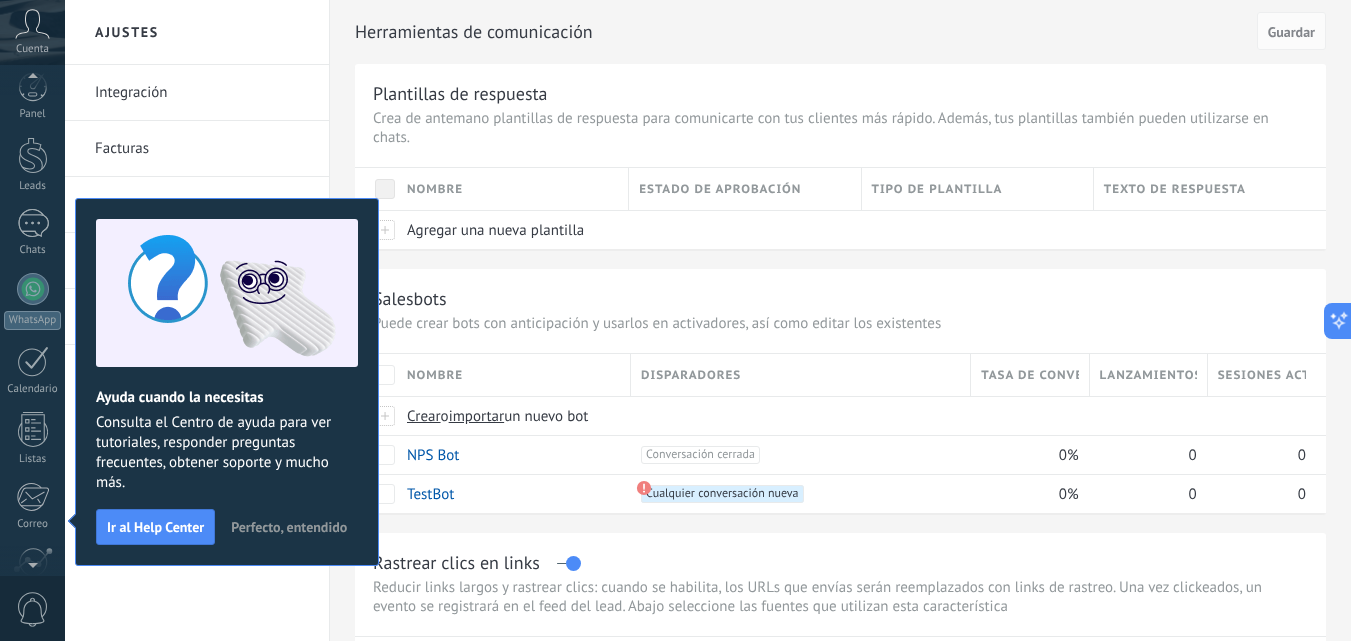 scroll, scrollTop: 191, scrollLeft: 0, axis: vertical 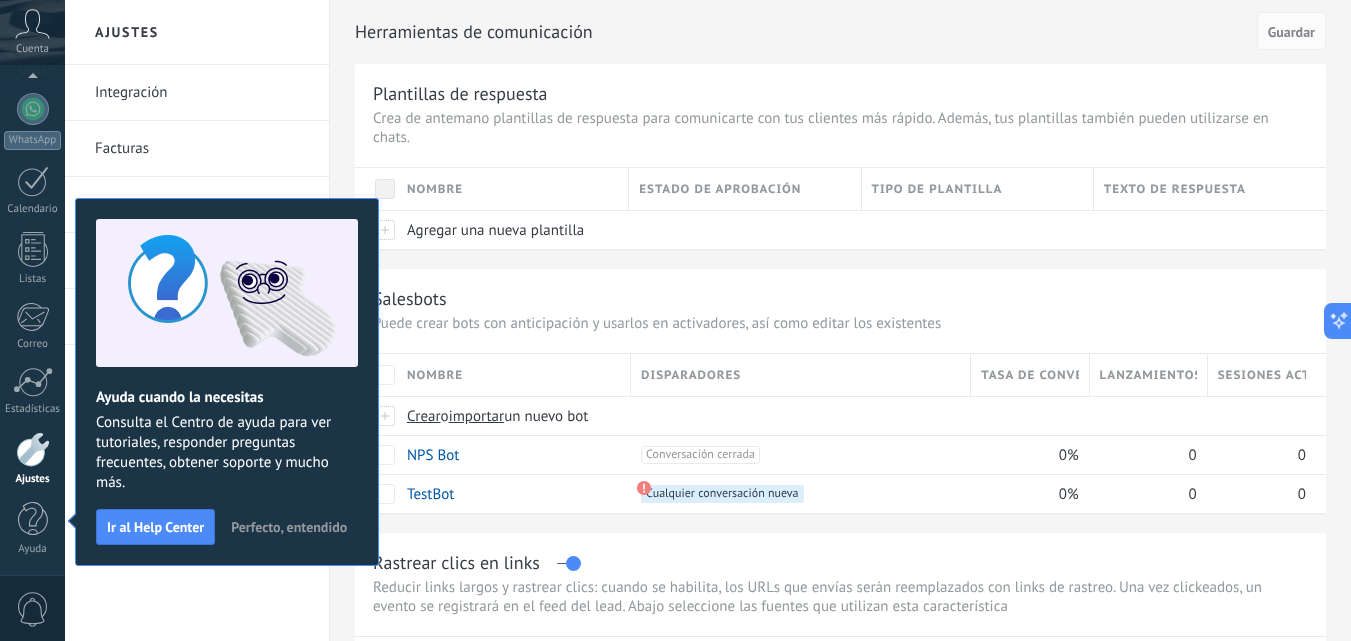 click on "Perfecto, entendido" at bounding box center [289, 527] 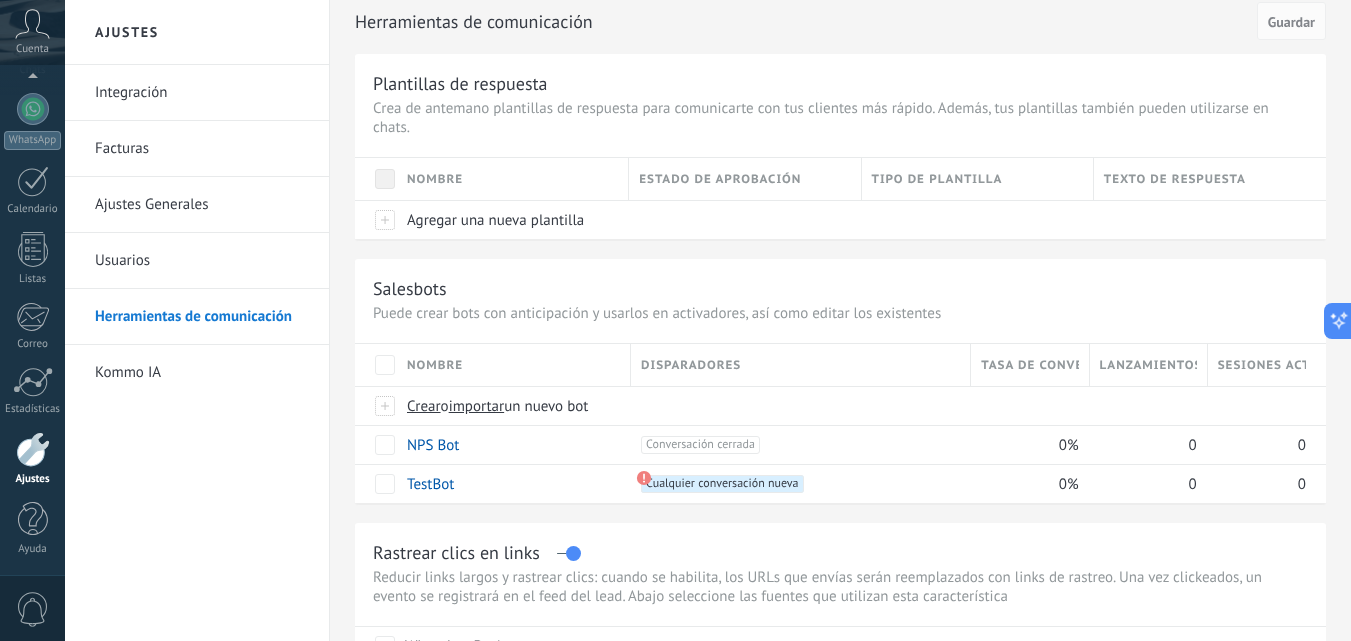 scroll, scrollTop: 0, scrollLeft: 0, axis: both 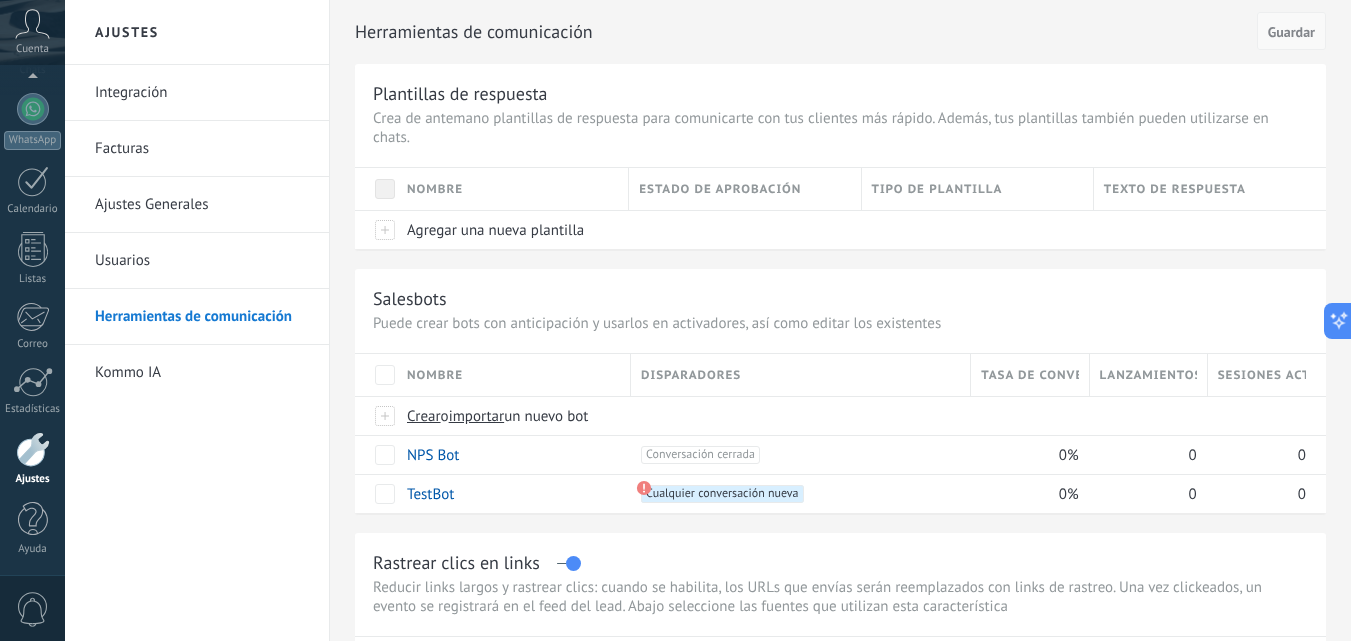 click on "Guardar" at bounding box center [1291, 32] 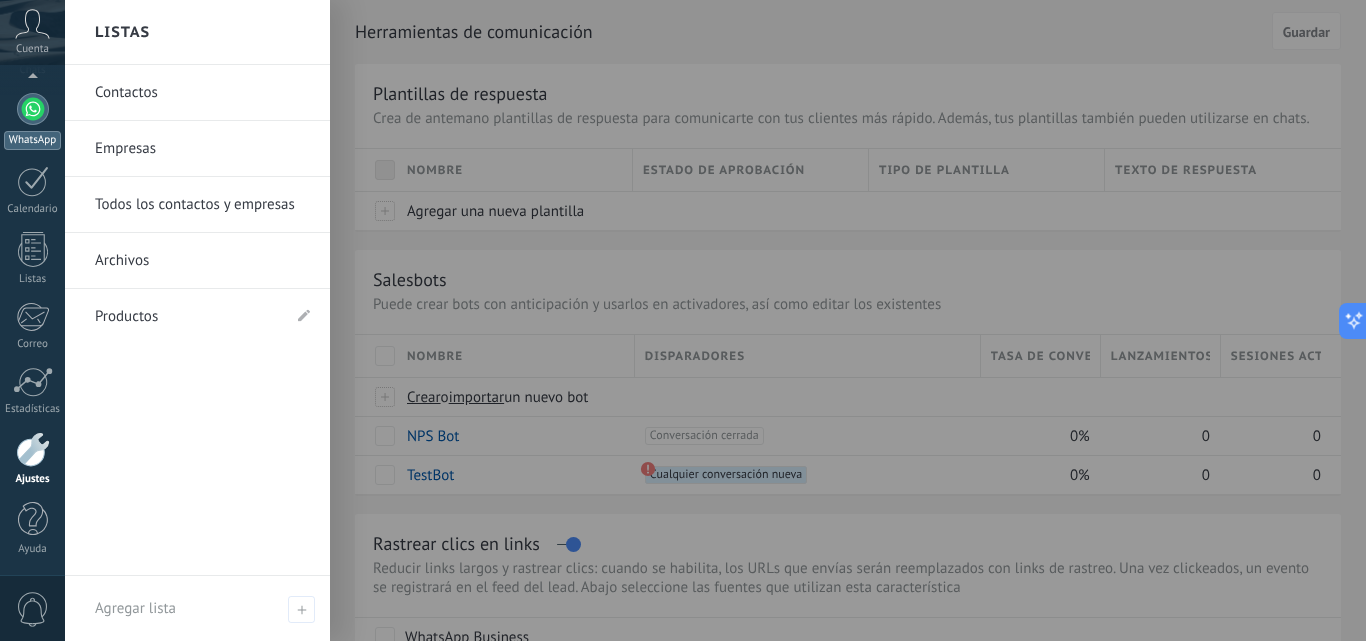 click at bounding box center (33, 109) 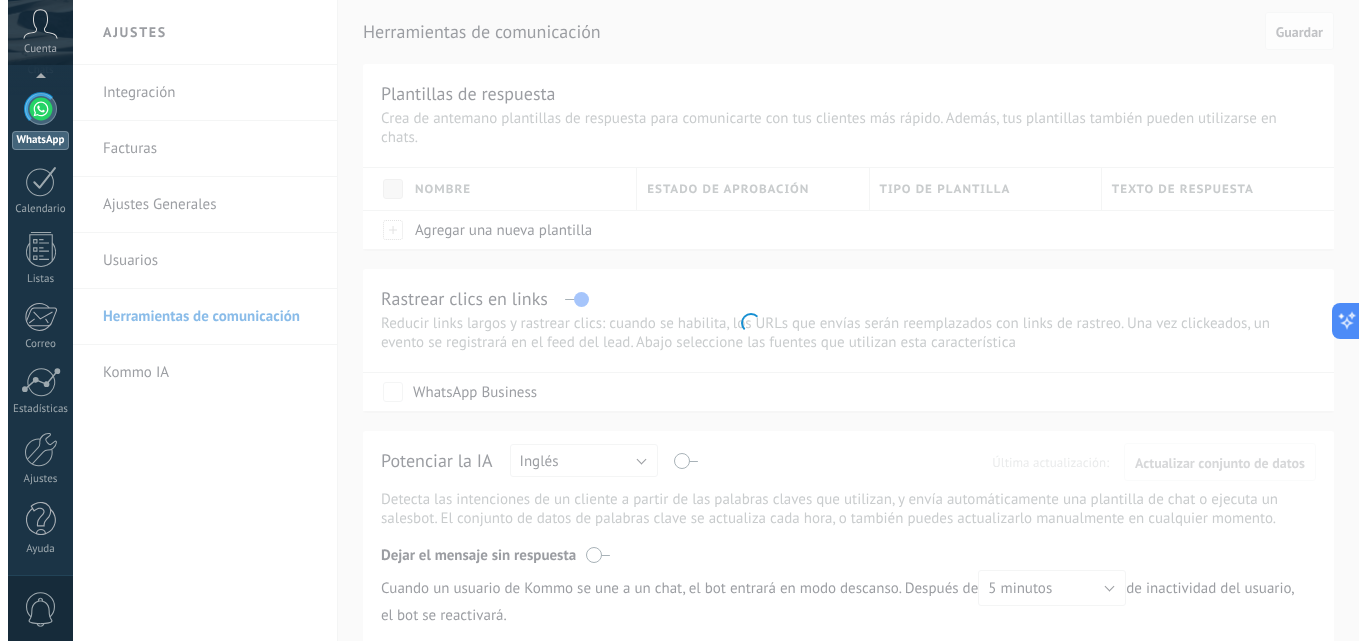 scroll, scrollTop: 0, scrollLeft: 0, axis: both 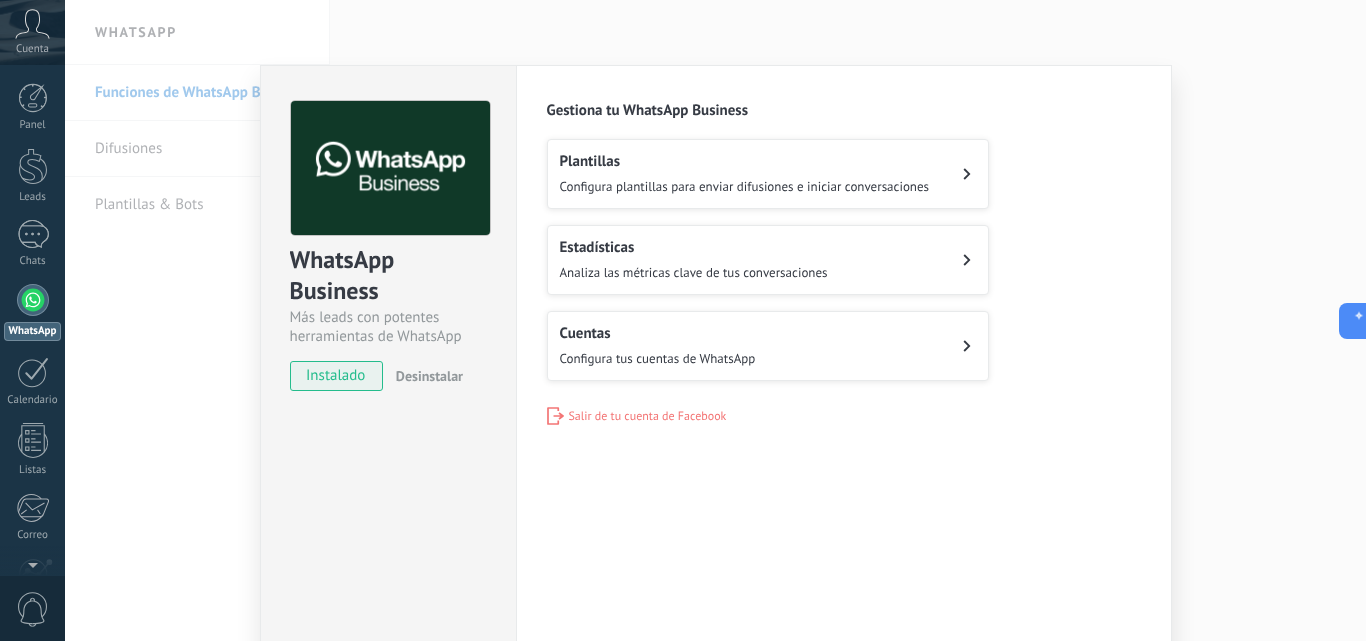 click on "Cuentas Configura tus cuentas de WhatsApp" at bounding box center [745, 174] 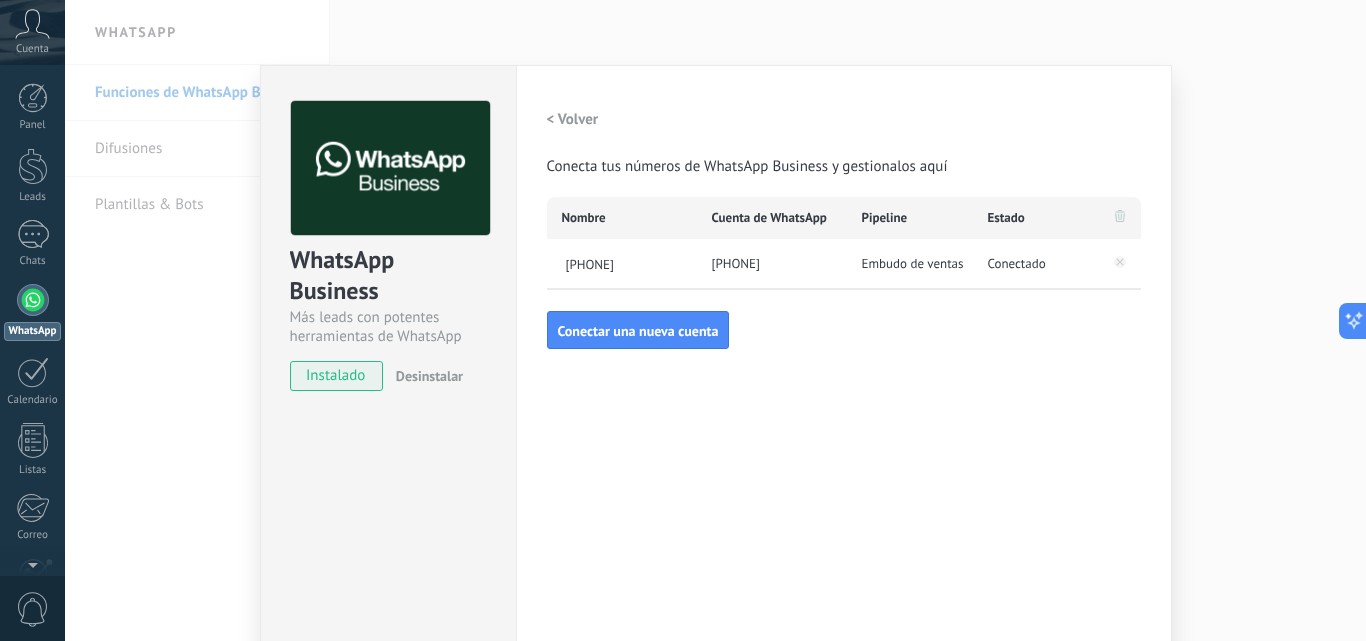 click on "< Volver" at bounding box center [573, 119] 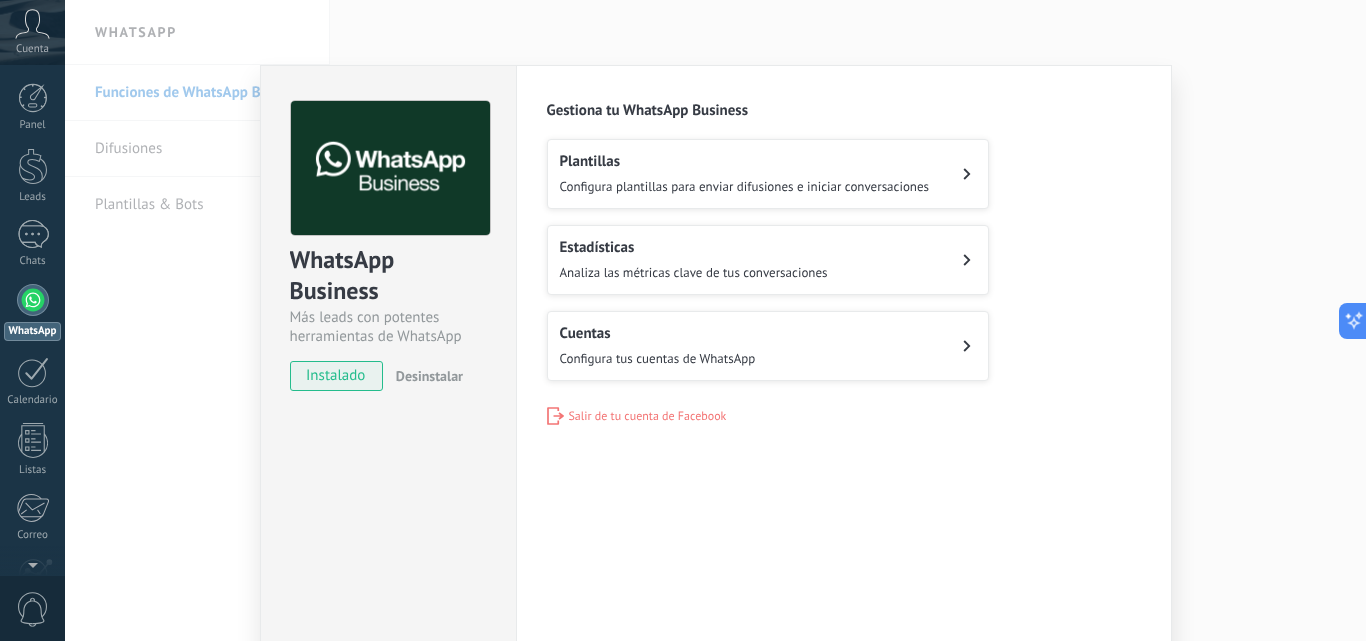 click on "Analiza las métricas clave de tus conversaciones" at bounding box center [745, 186] 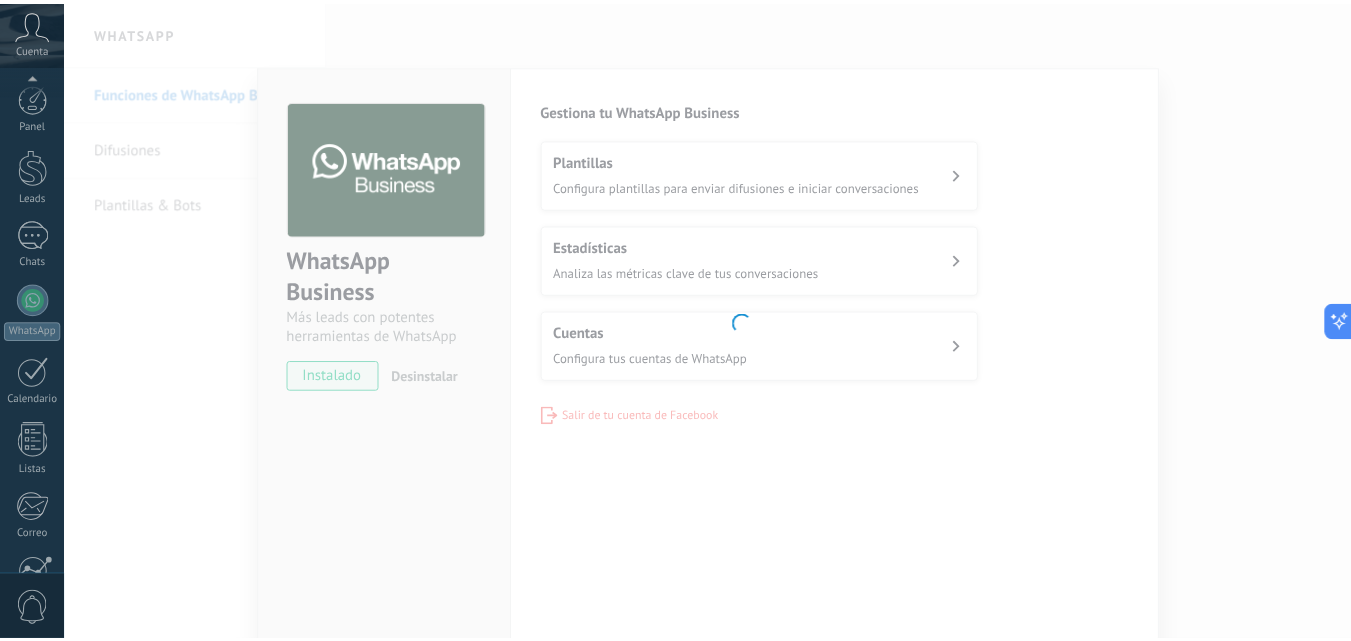 scroll, scrollTop: 191, scrollLeft: 0, axis: vertical 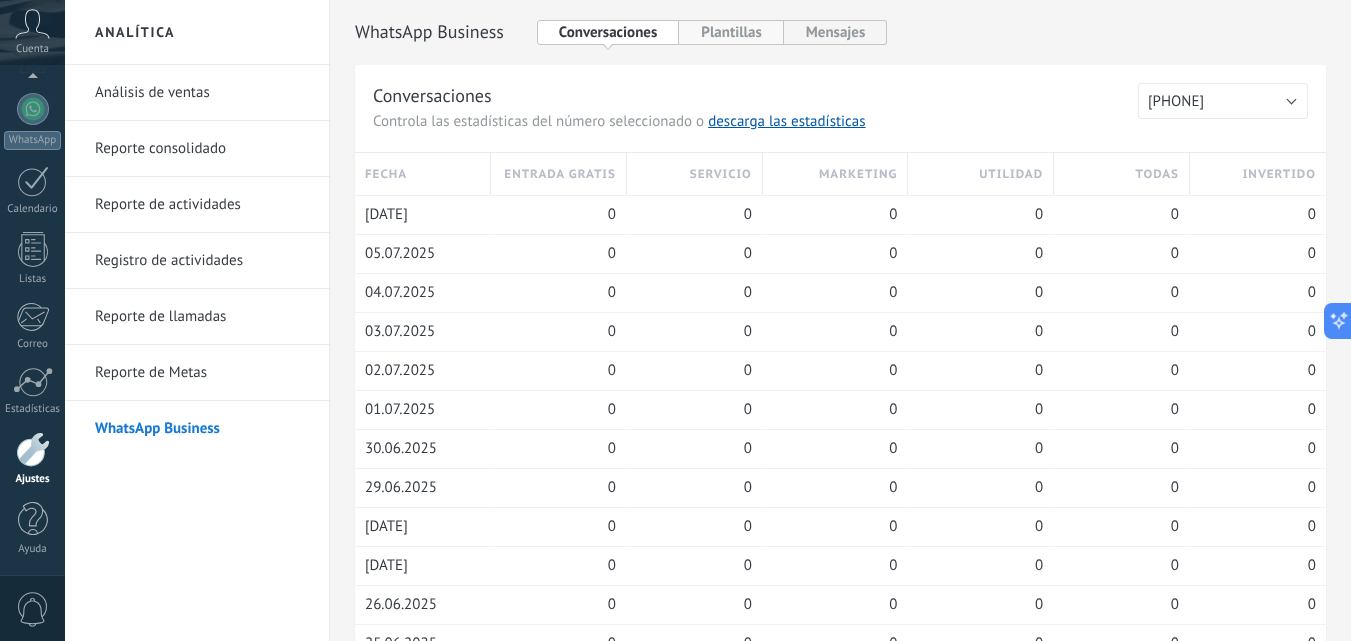 click on "Plantillas" at bounding box center [731, 32] 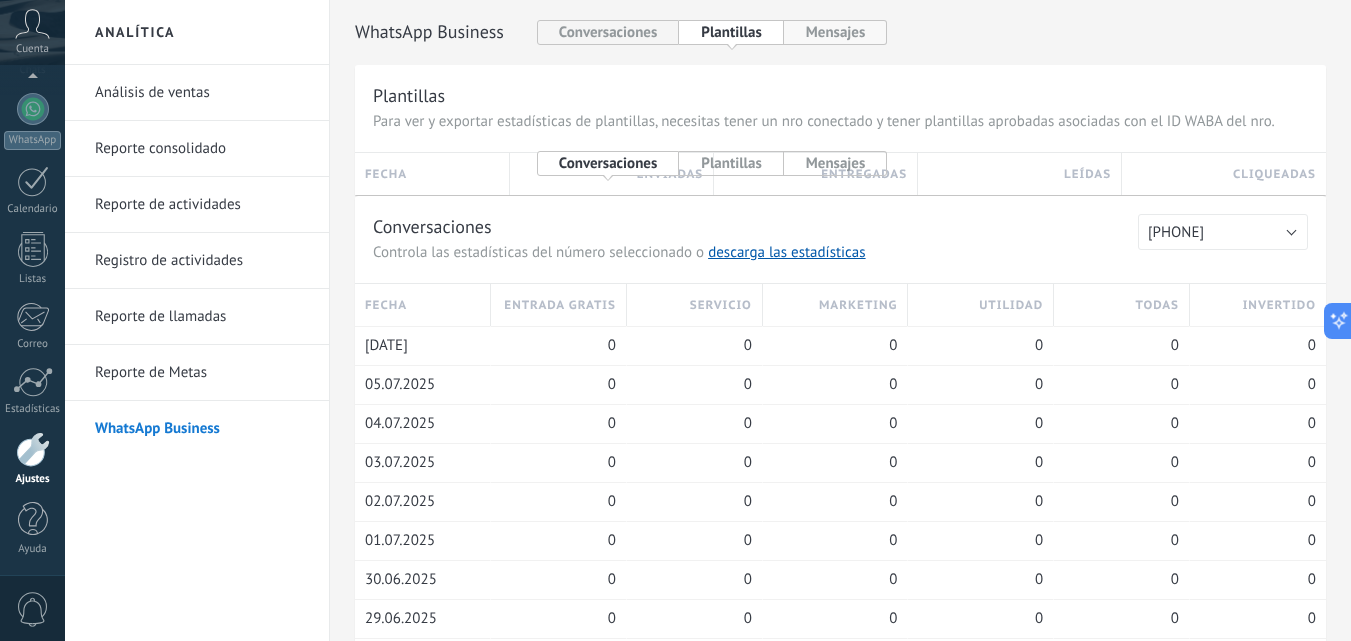 click on "Mensajes" at bounding box center [836, 32] 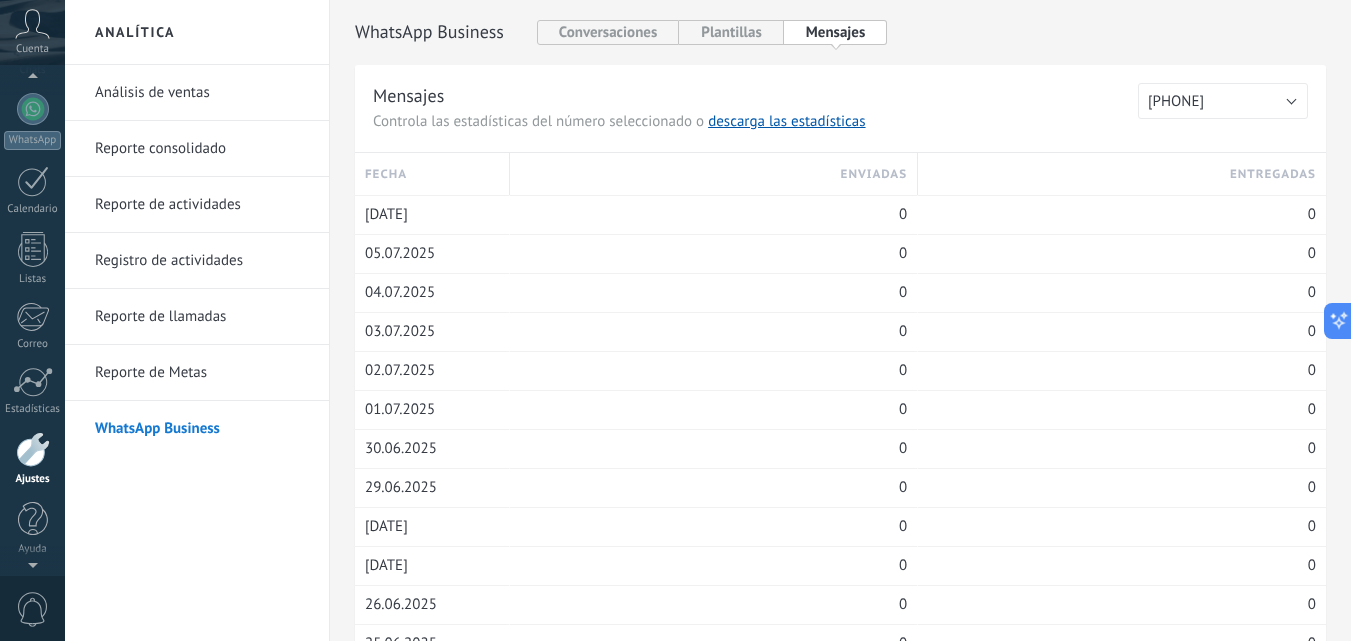 scroll, scrollTop: 161, scrollLeft: 0, axis: vertical 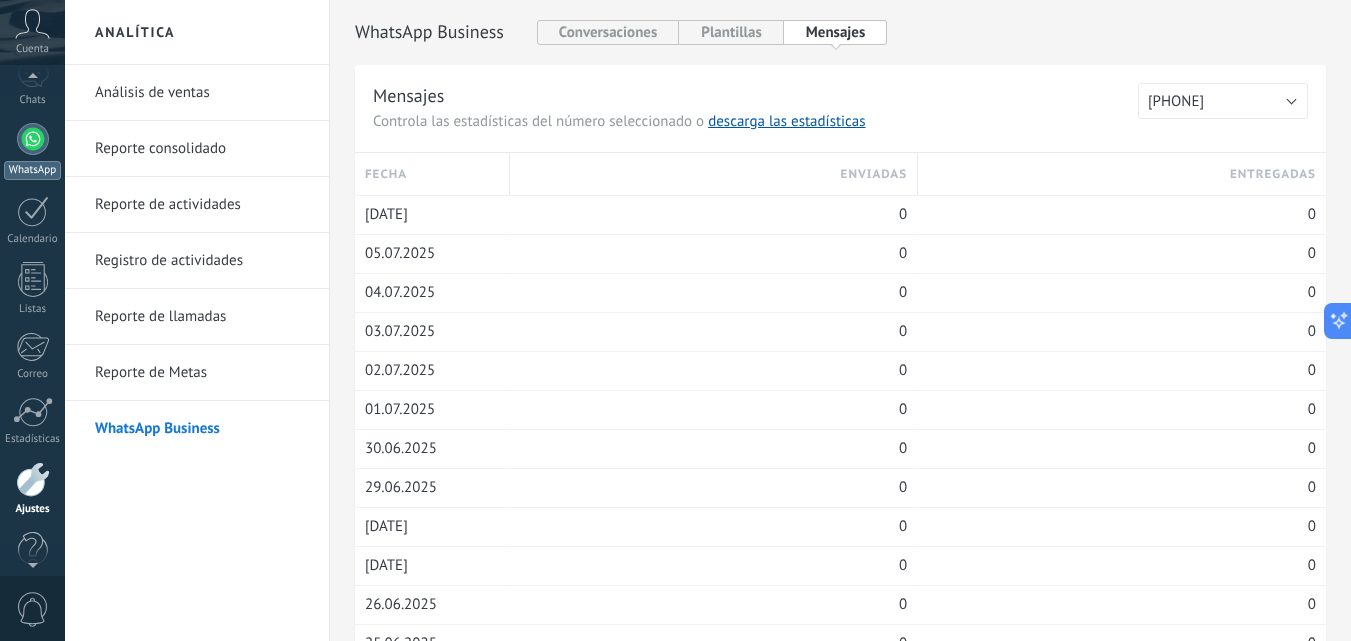 click at bounding box center [33, 139] 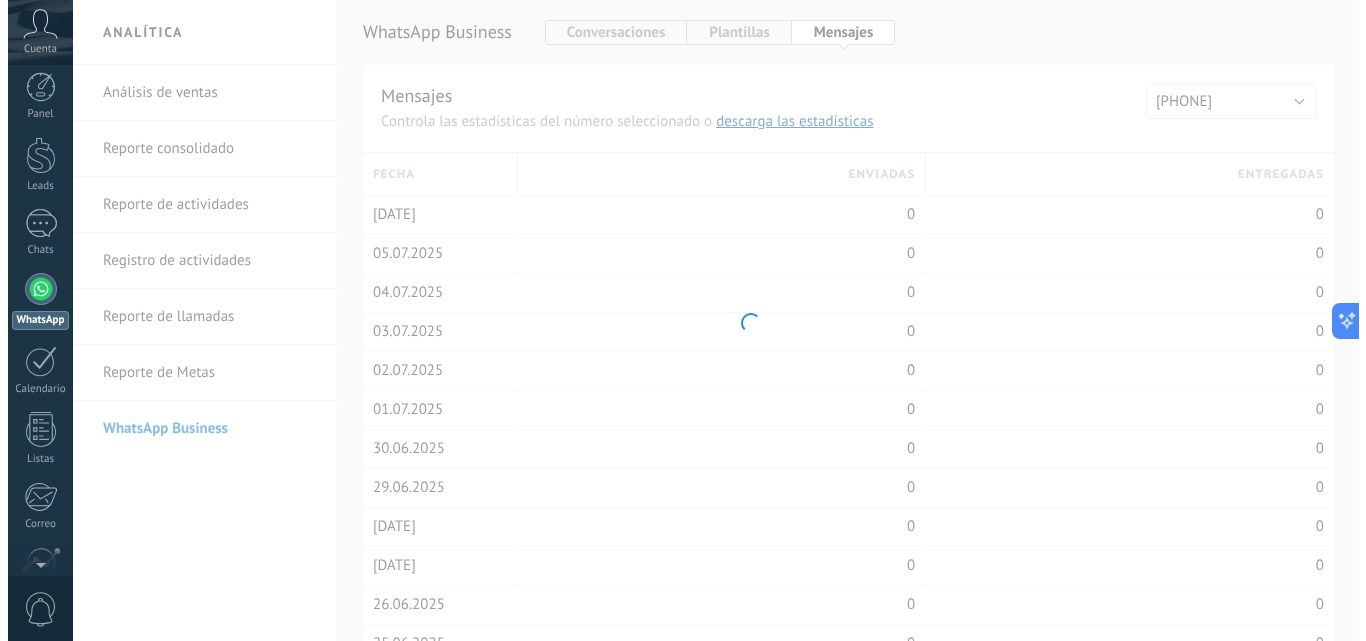 scroll, scrollTop: 0, scrollLeft: 0, axis: both 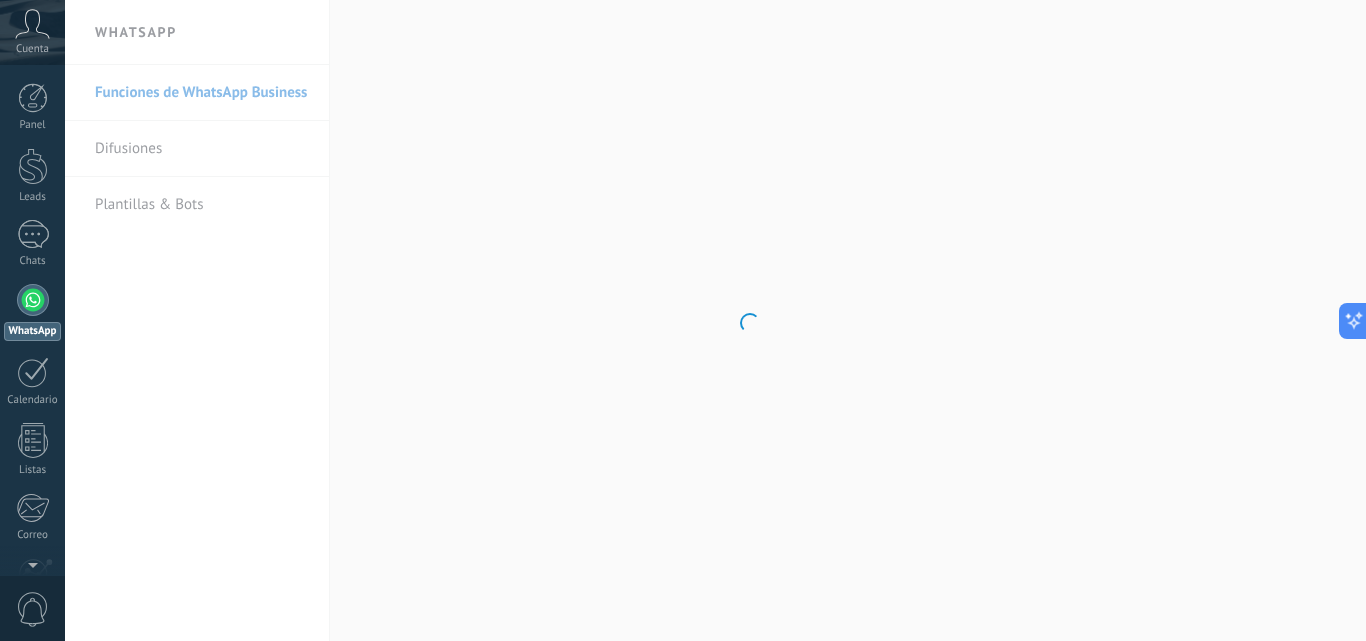 click on "Difusiones" at bounding box center (202, 149) 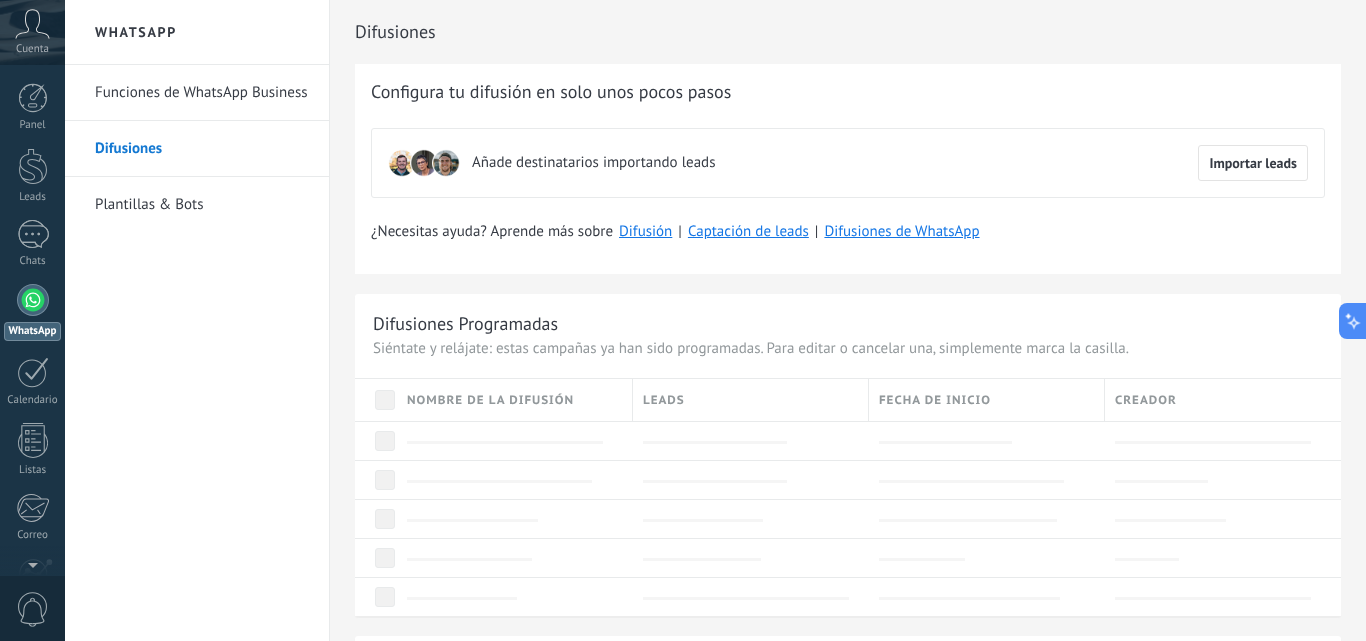 click on "Plantillas & Bots" at bounding box center (202, 205) 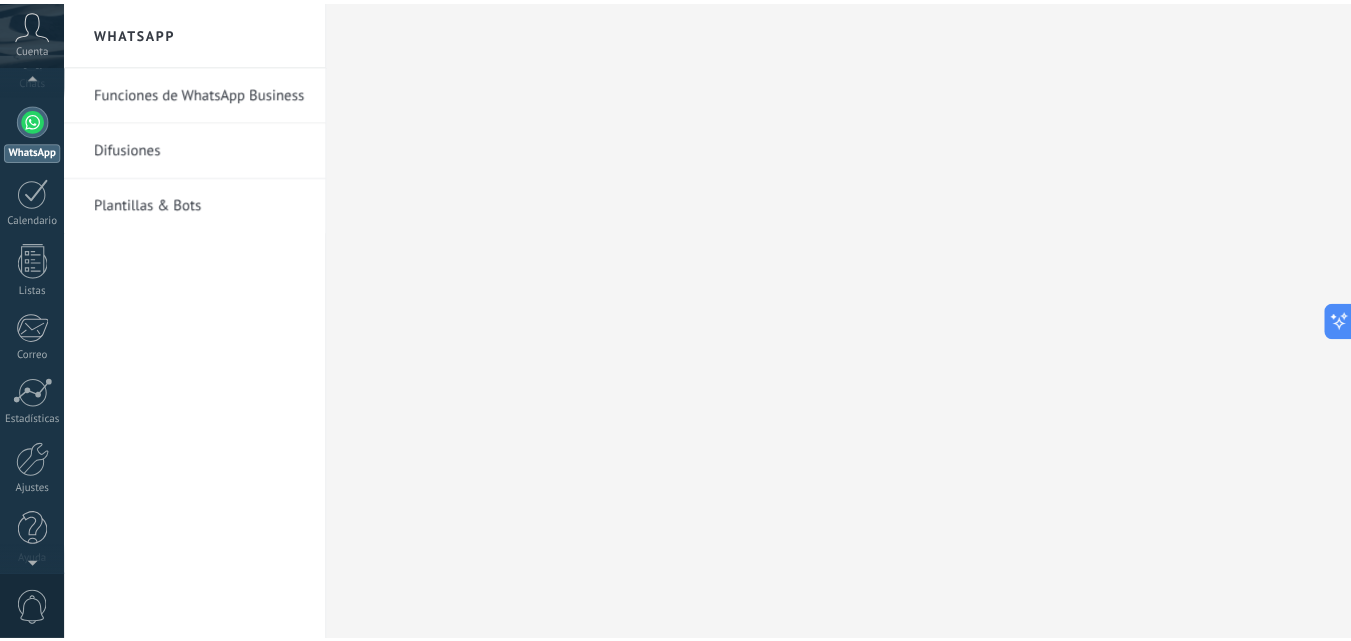 scroll, scrollTop: 191, scrollLeft: 0, axis: vertical 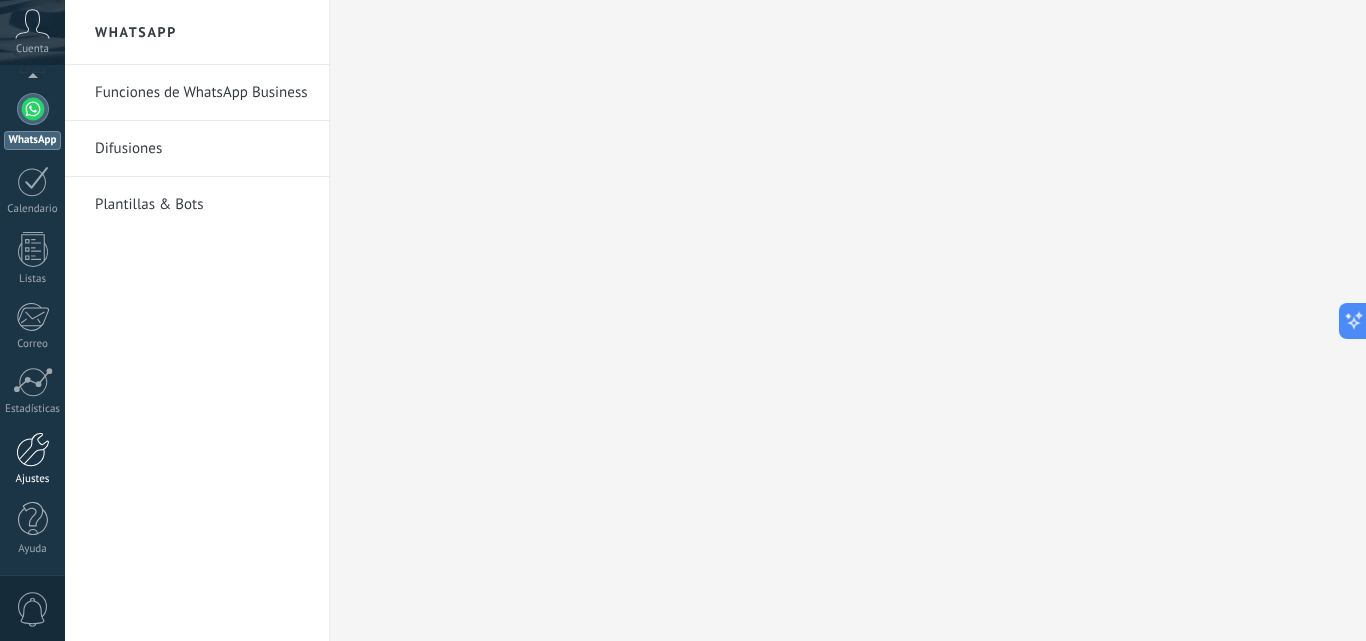 click at bounding box center [33, 449] 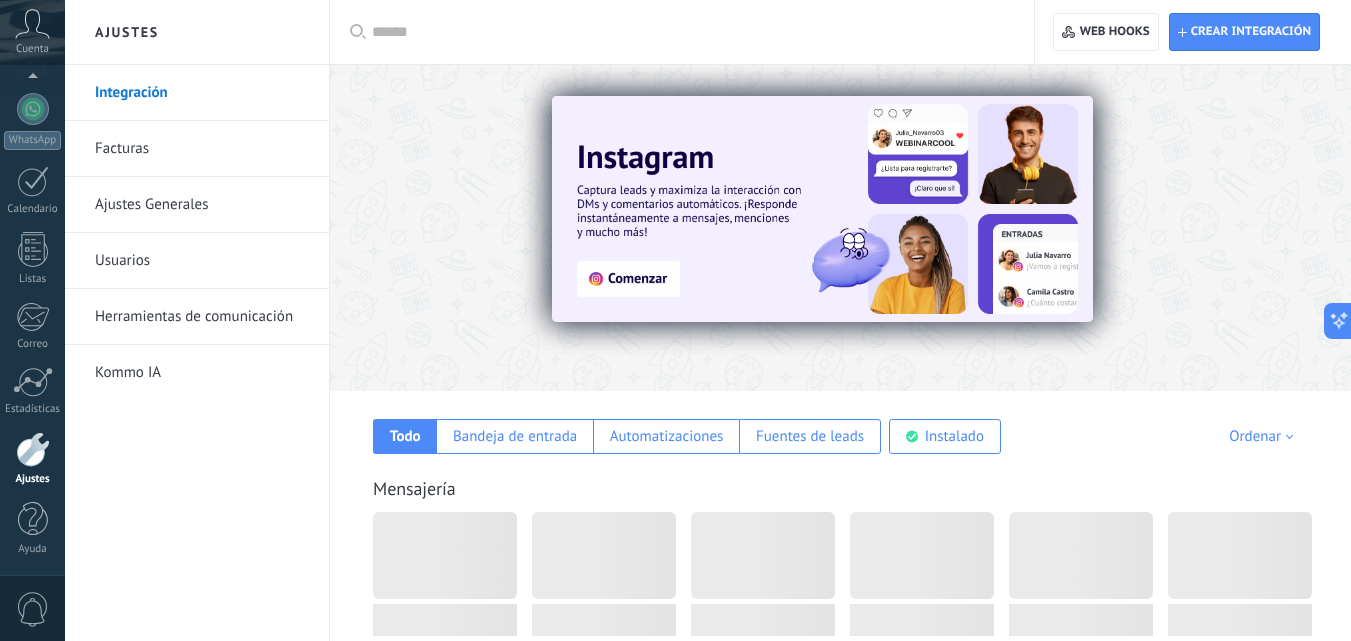 click at bounding box center (32, 24) 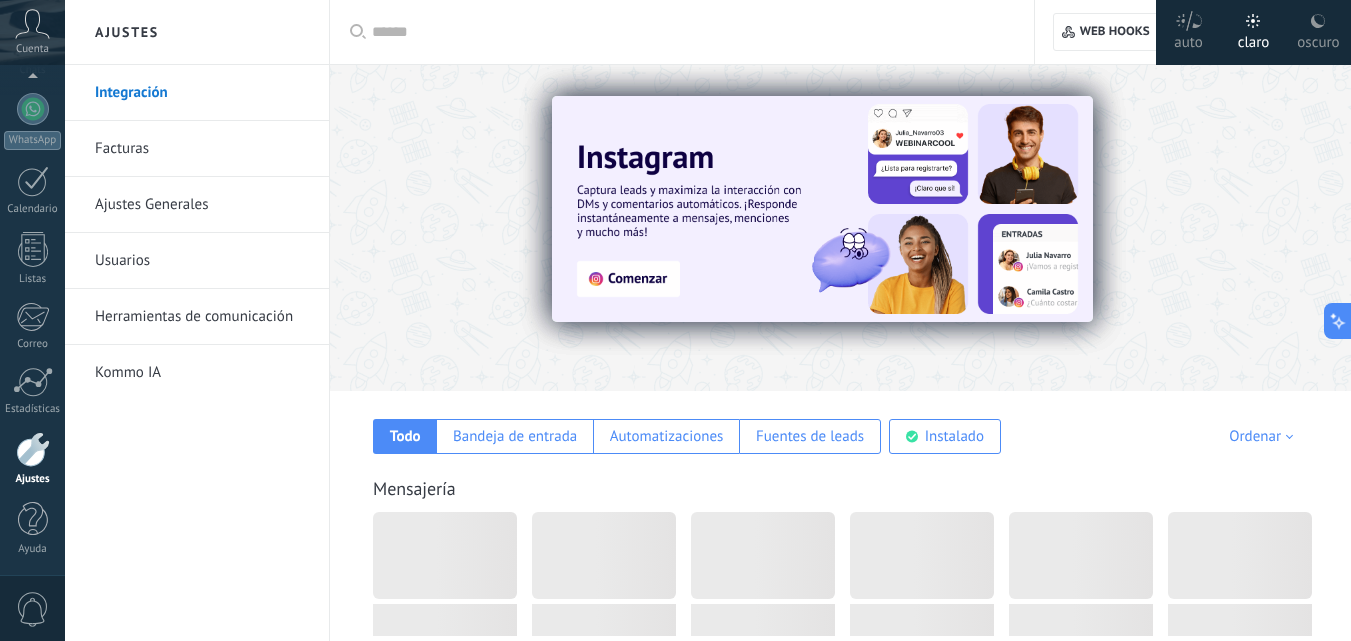 click at bounding box center [32, 24] 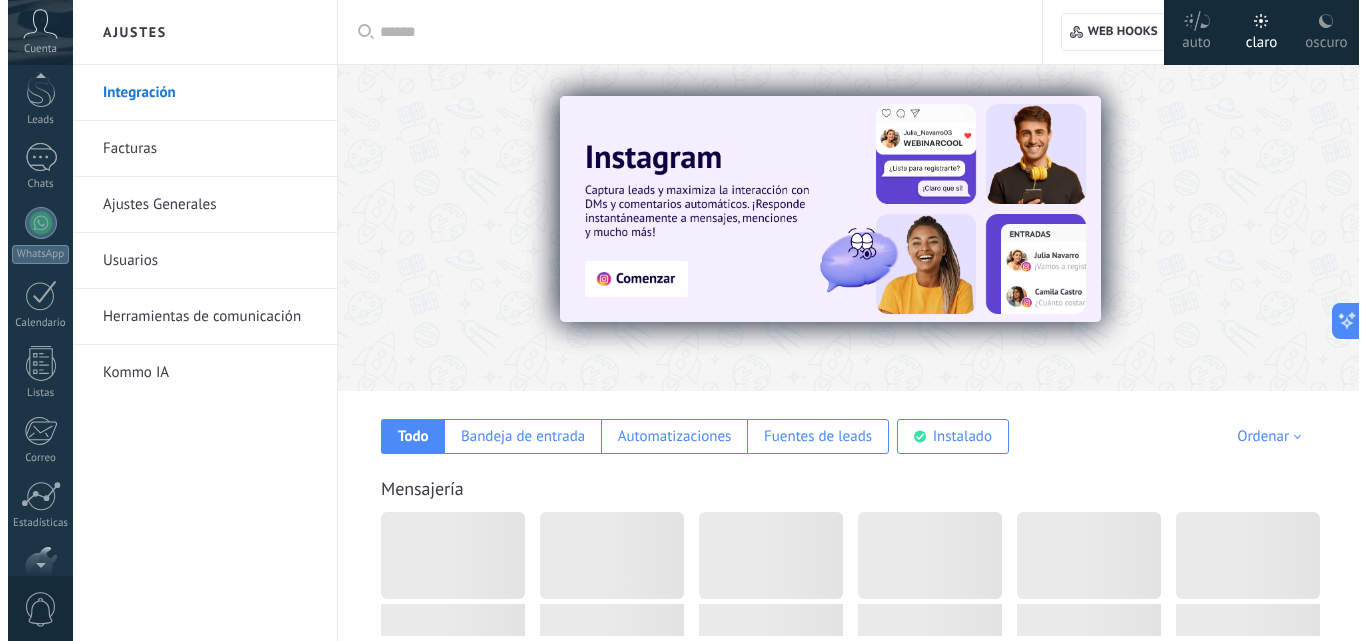 scroll, scrollTop: 11, scrollLeft: 0, axis: vertical 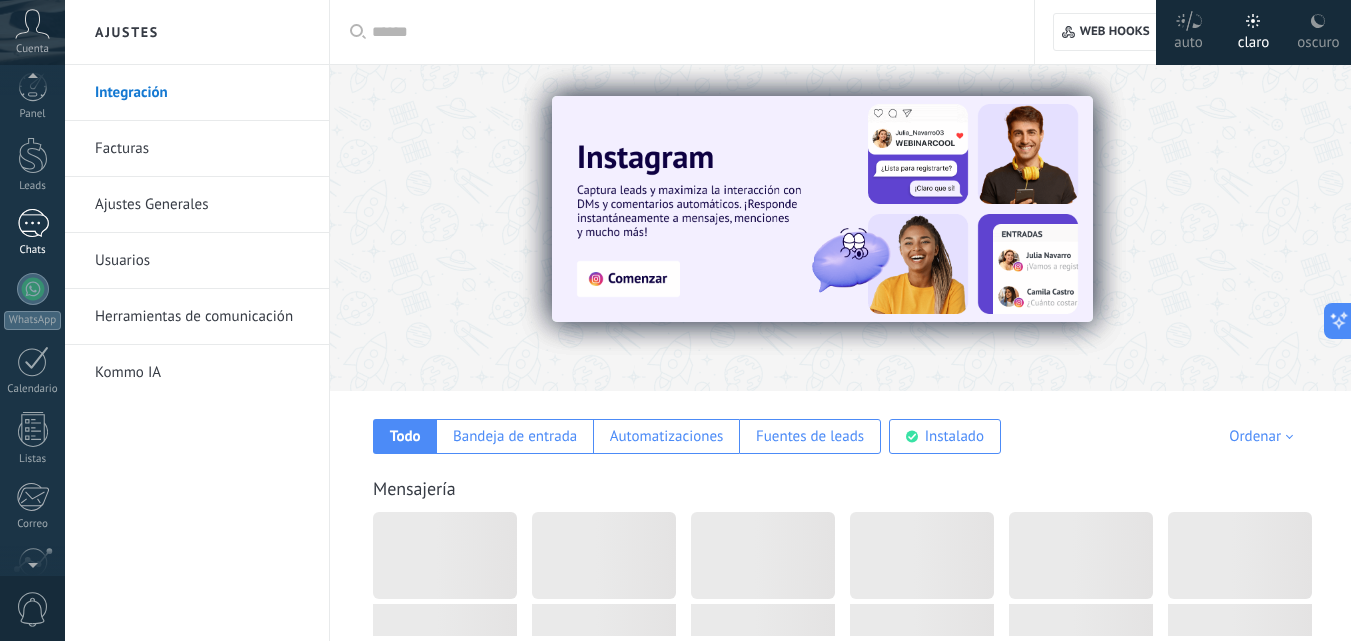 click at bounding box center [33, 223] 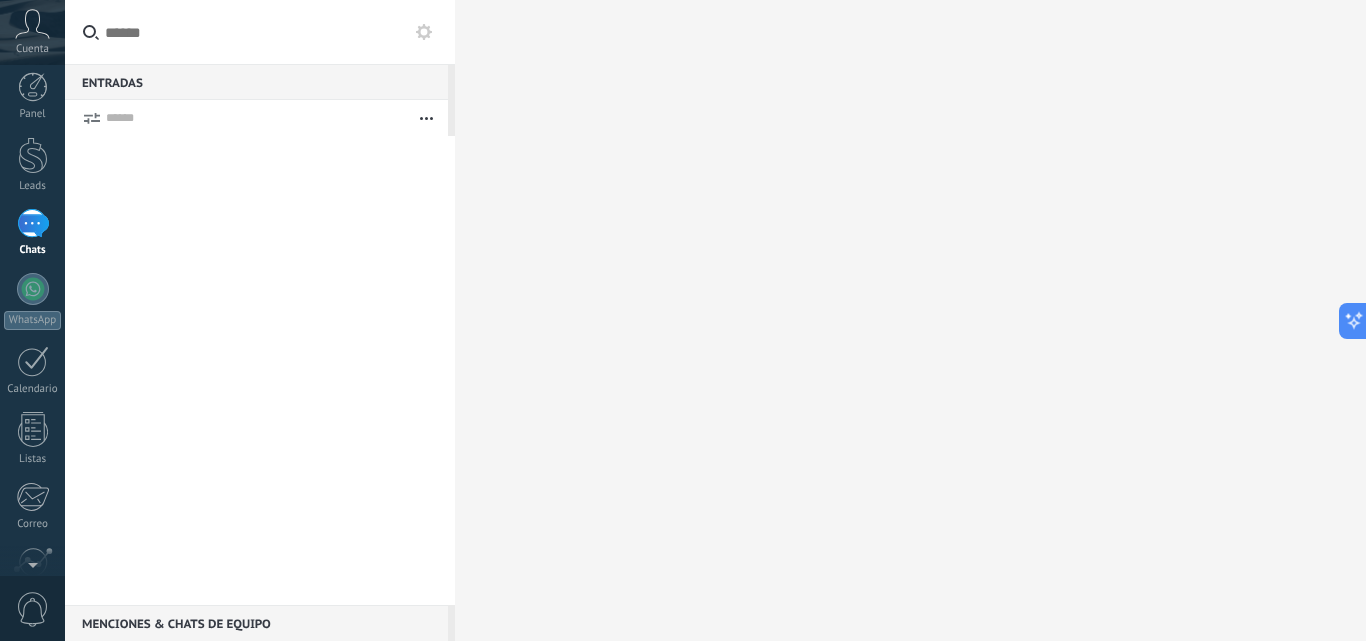 scroll, scrollTop: 0, scrollLeft: 0, axis: both 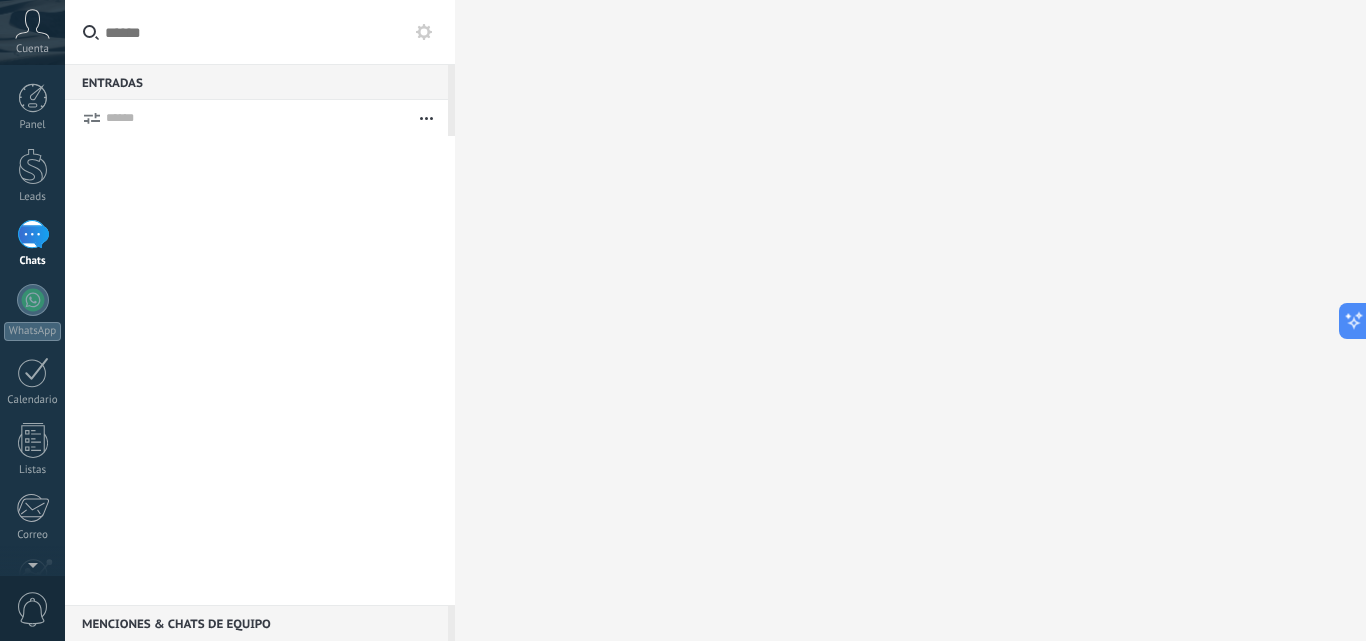 click at bounding box center (33, 234) 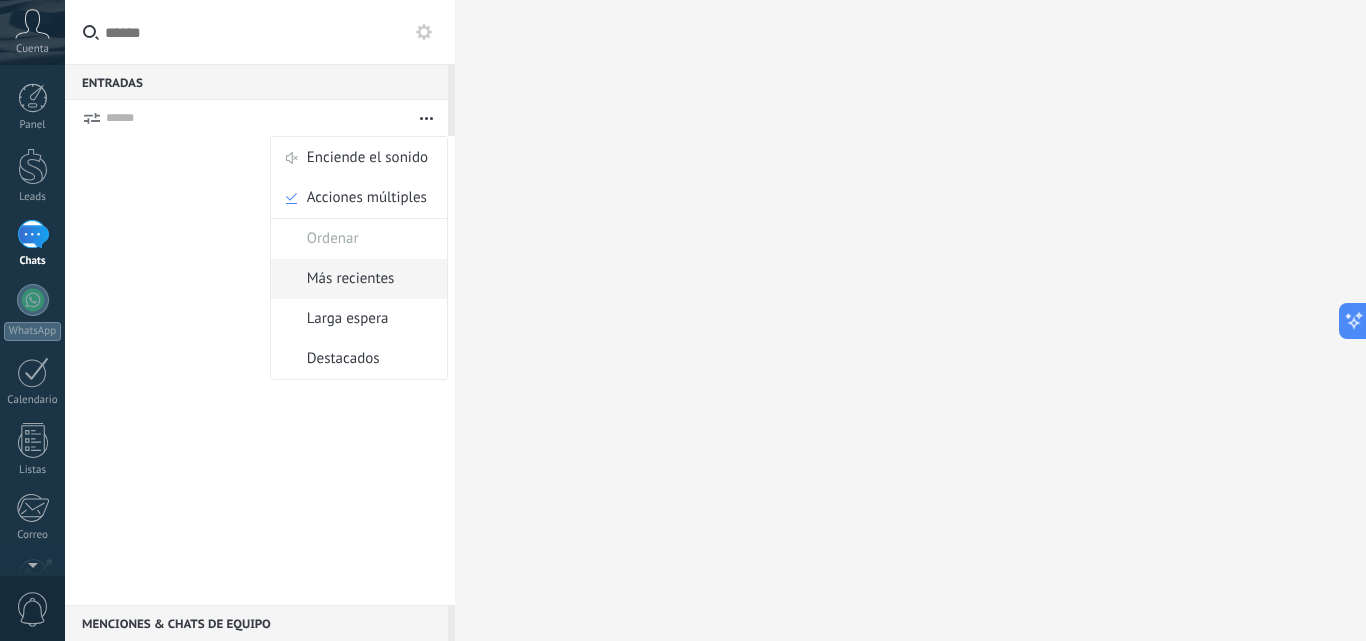 click on "Más recientes" at bounding box center (351, 279) 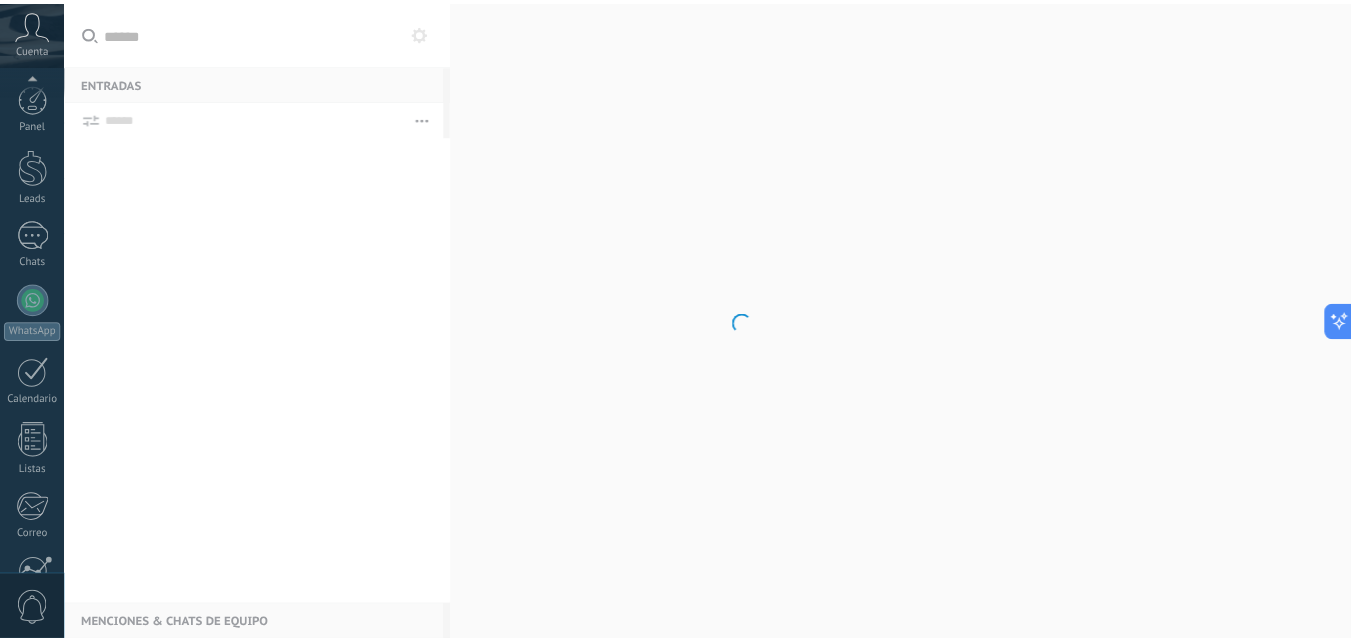 scroll, scrollTop: 191, scrollLeft: 0, axis: vertical 